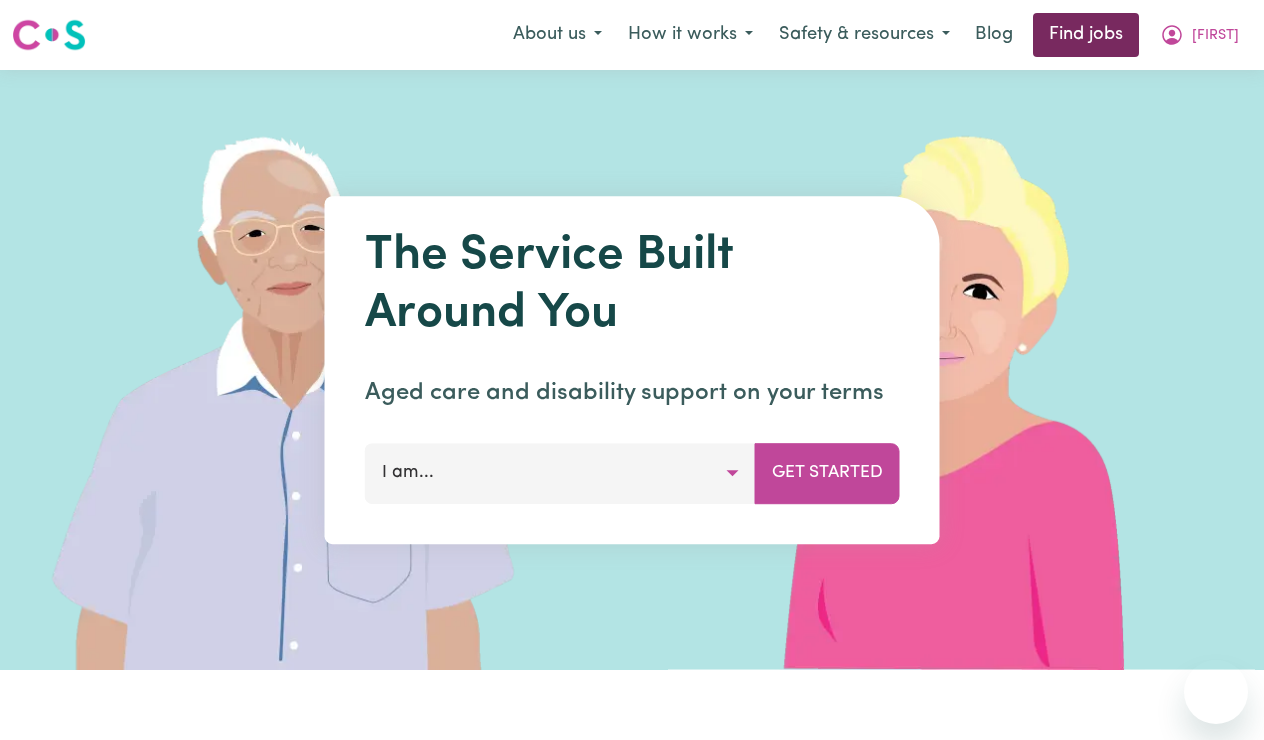 scroll, scrollTop: 0, scrollLeft: 0, axis: both 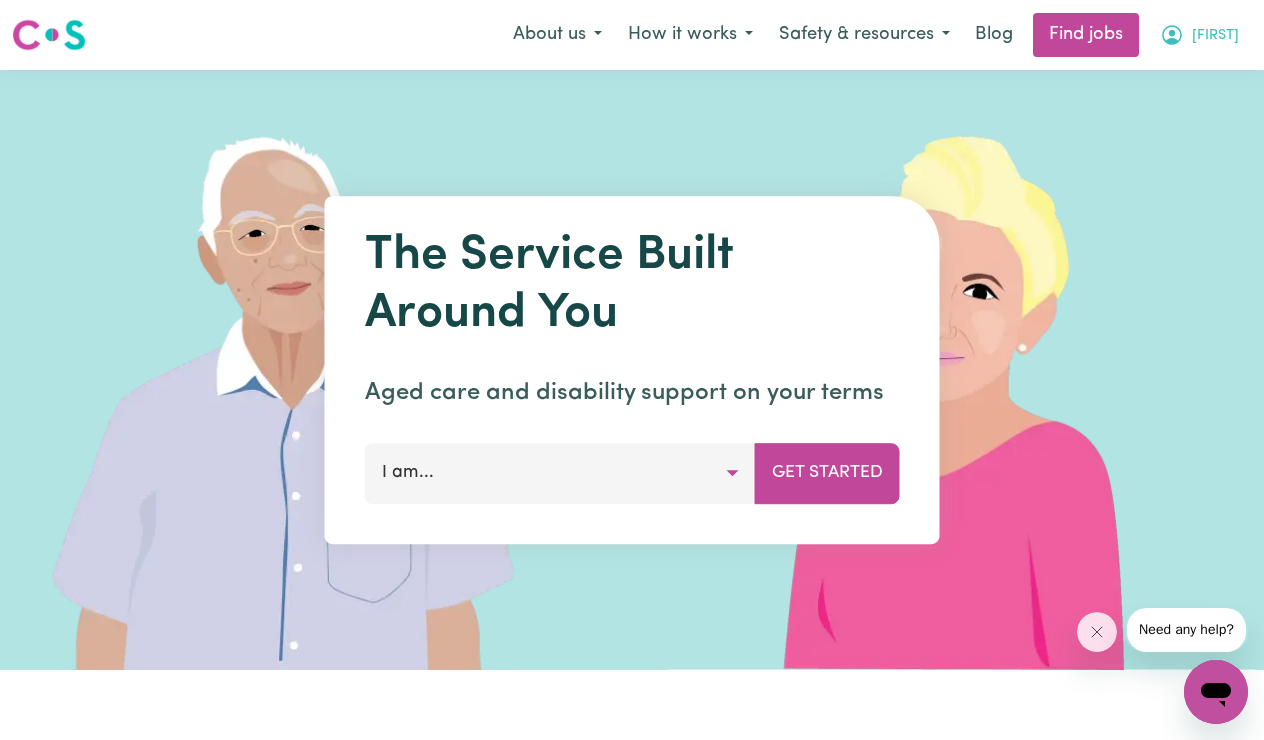 click 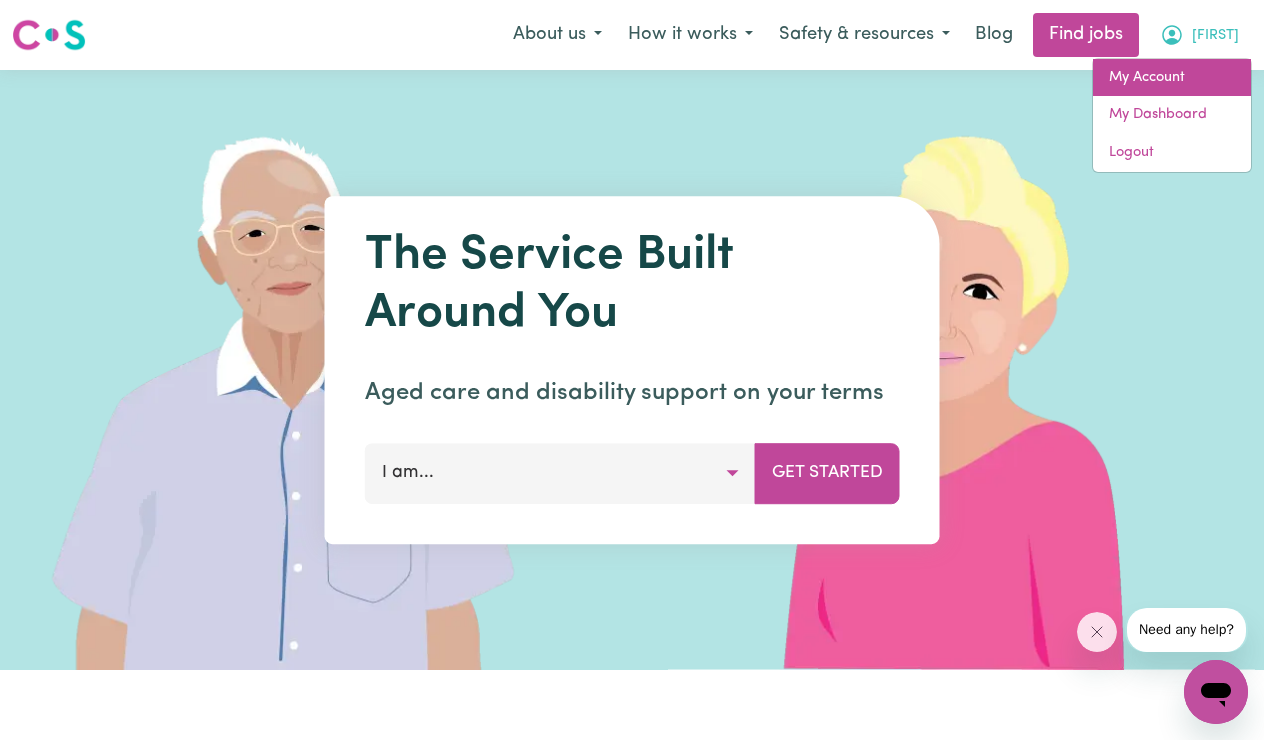 click on "My Account" at bounding box center (1172, 78) 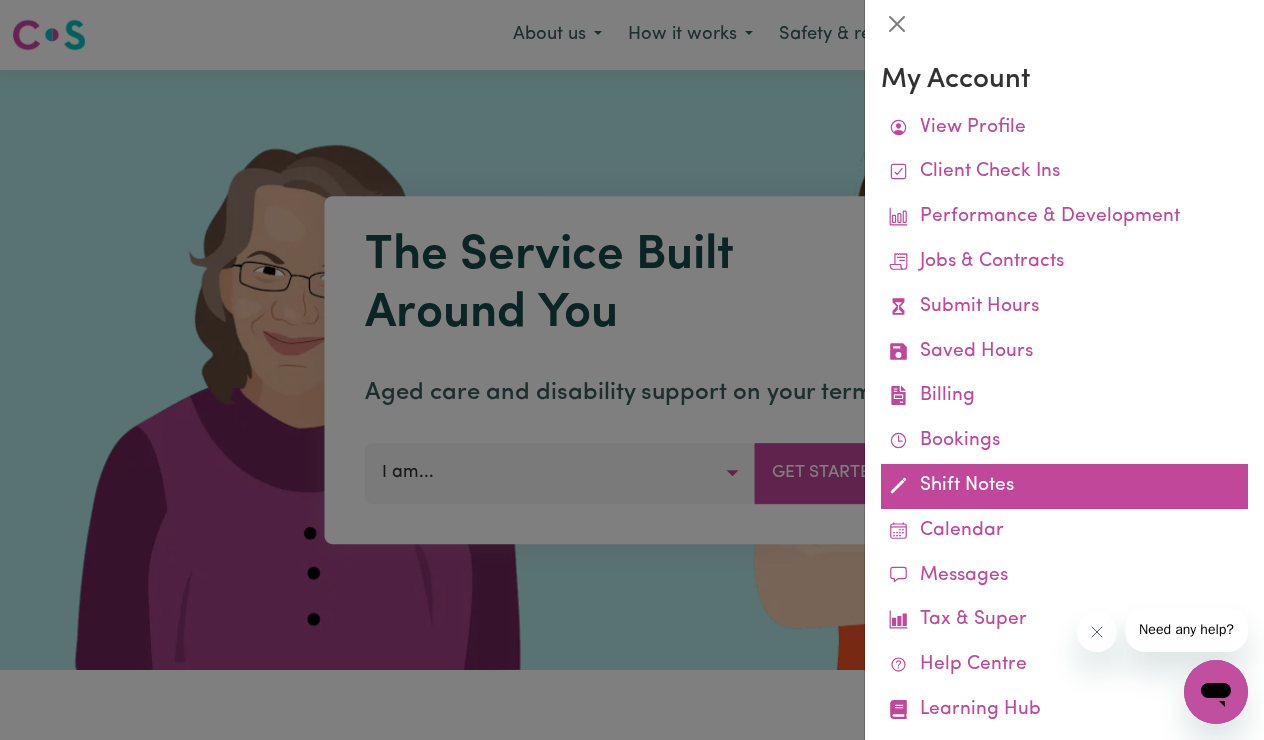 click on "Shift Notes" at bounding box center [1064, 486] 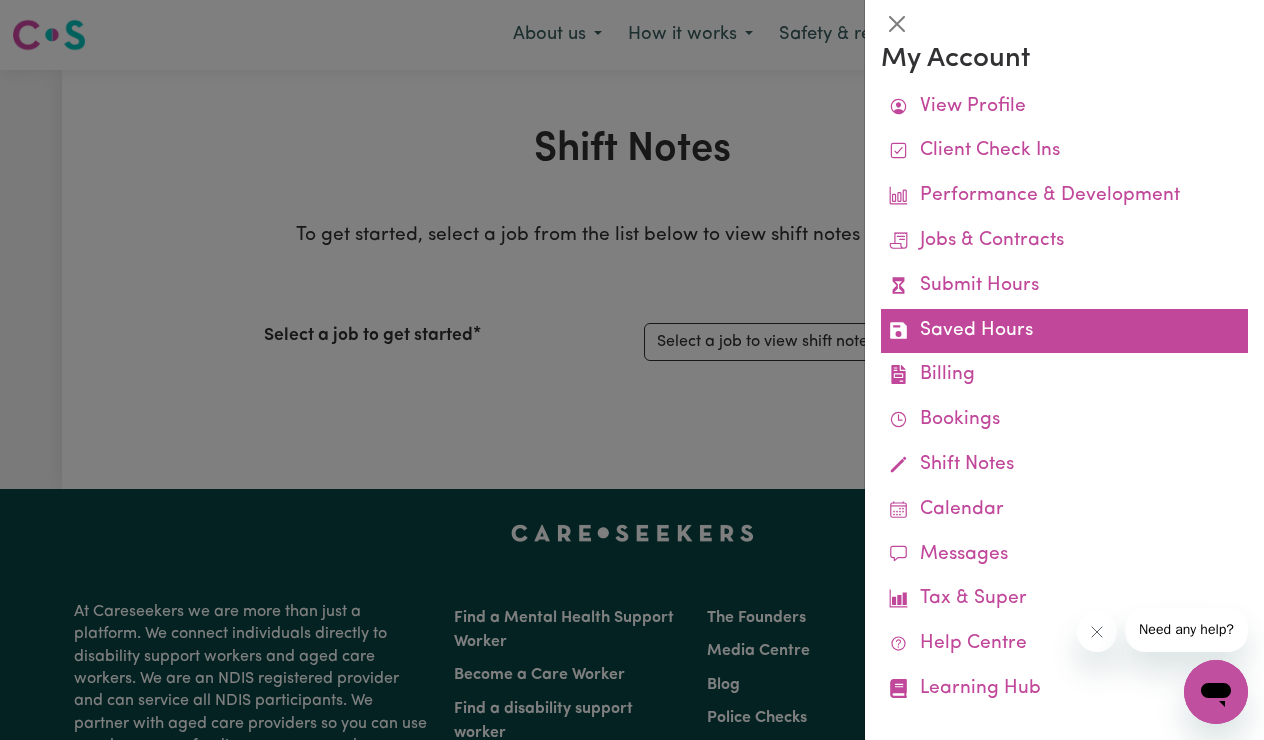 scroll, scrollTop: 0, scrollLeft: 0, axis: both 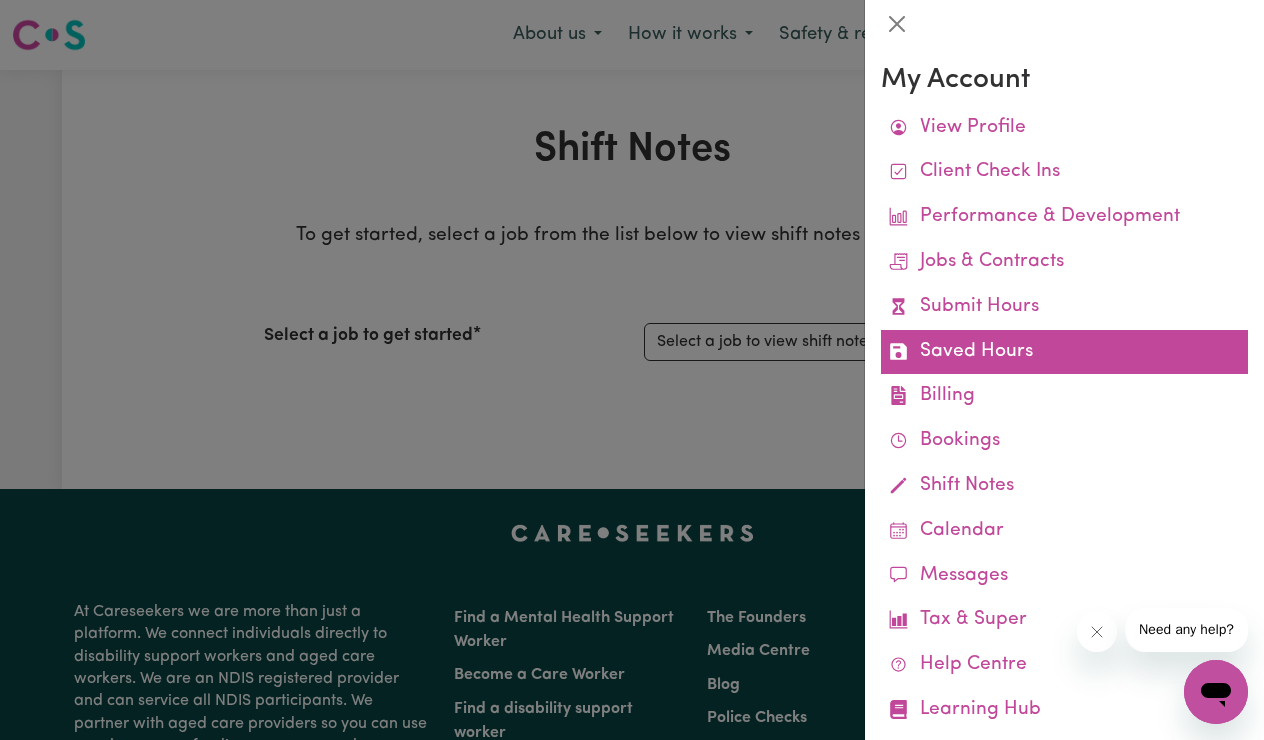 click on "Saved Hours" at bounding box center [1064, 352] 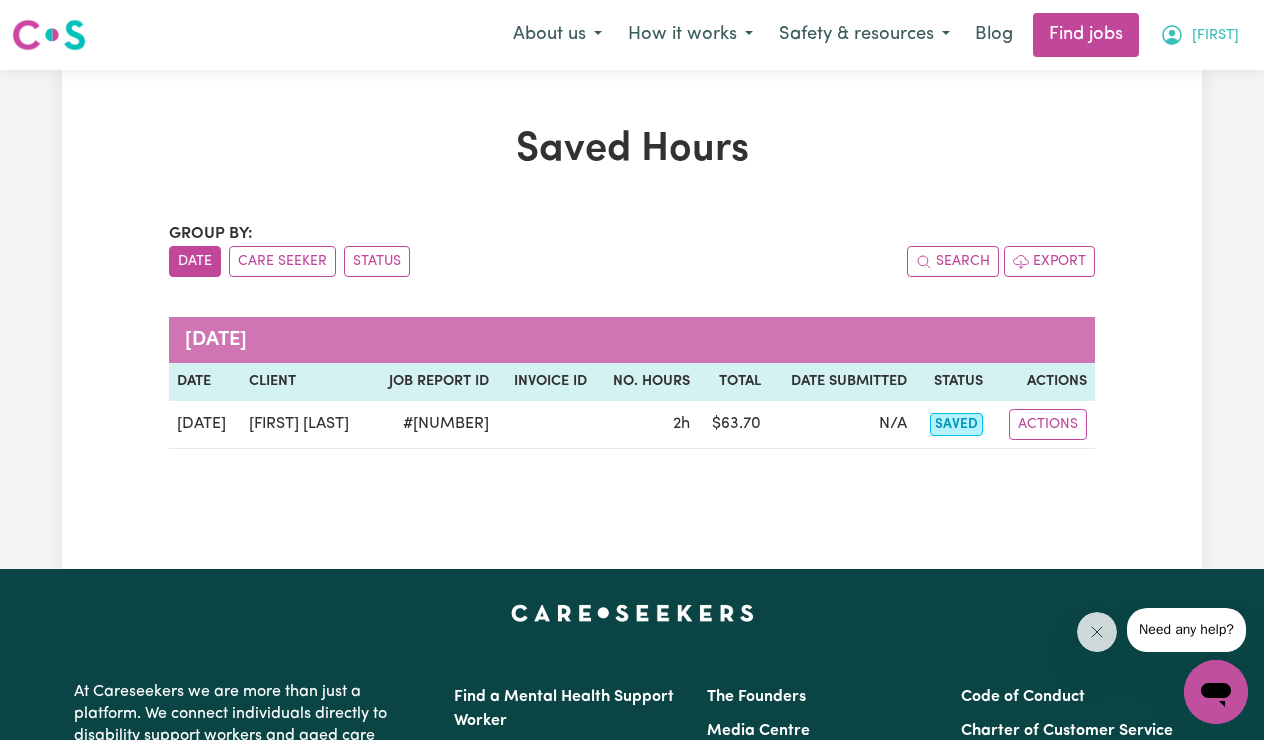 click on "[FIRST]" at bounding box center [1199, 35] 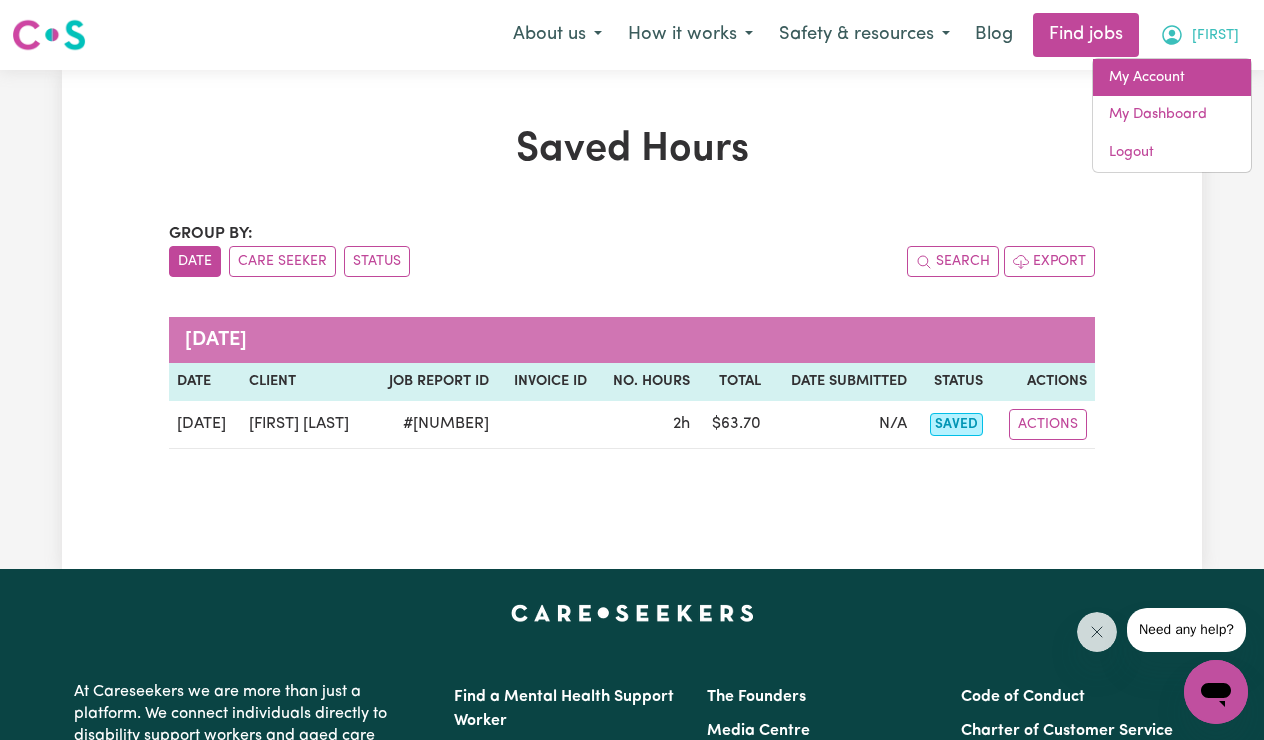 click on "My Account" at bounding box center [1172, 78] 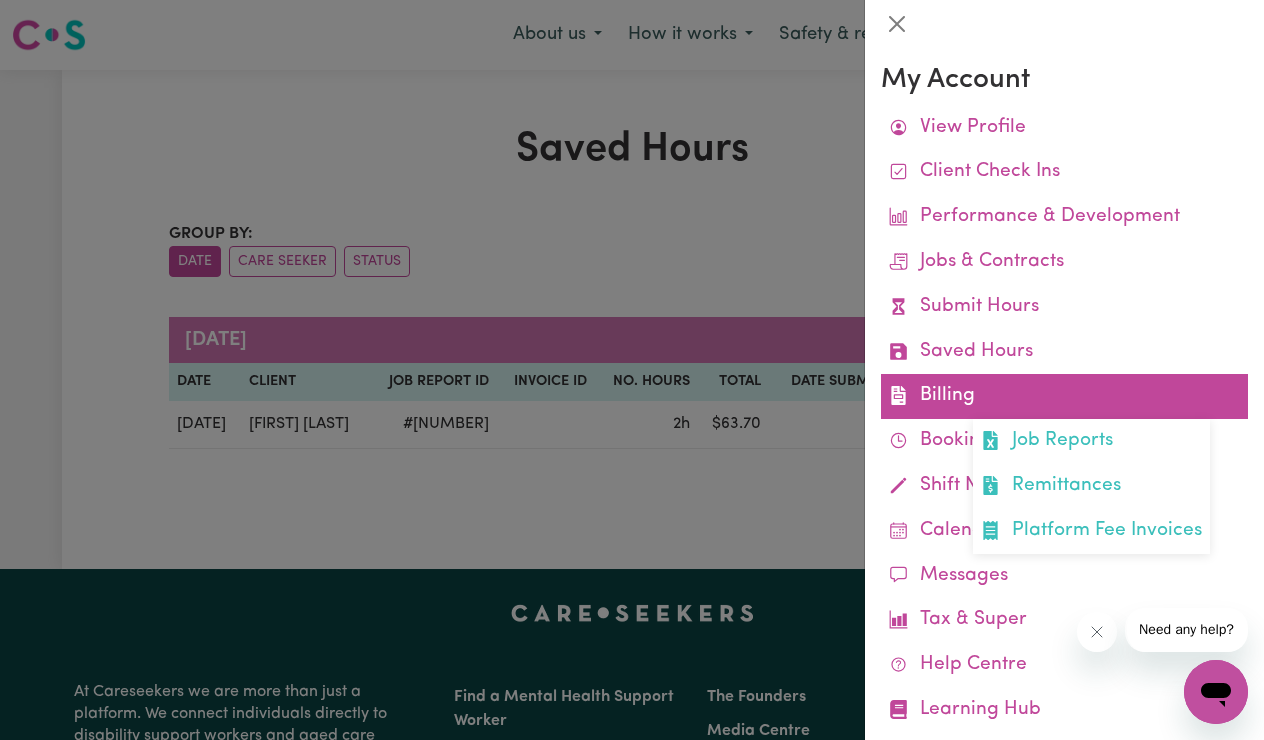 click on "Billing Job Reports Remittances Platform Fee Invoices" at bounding box center (1064, 396) 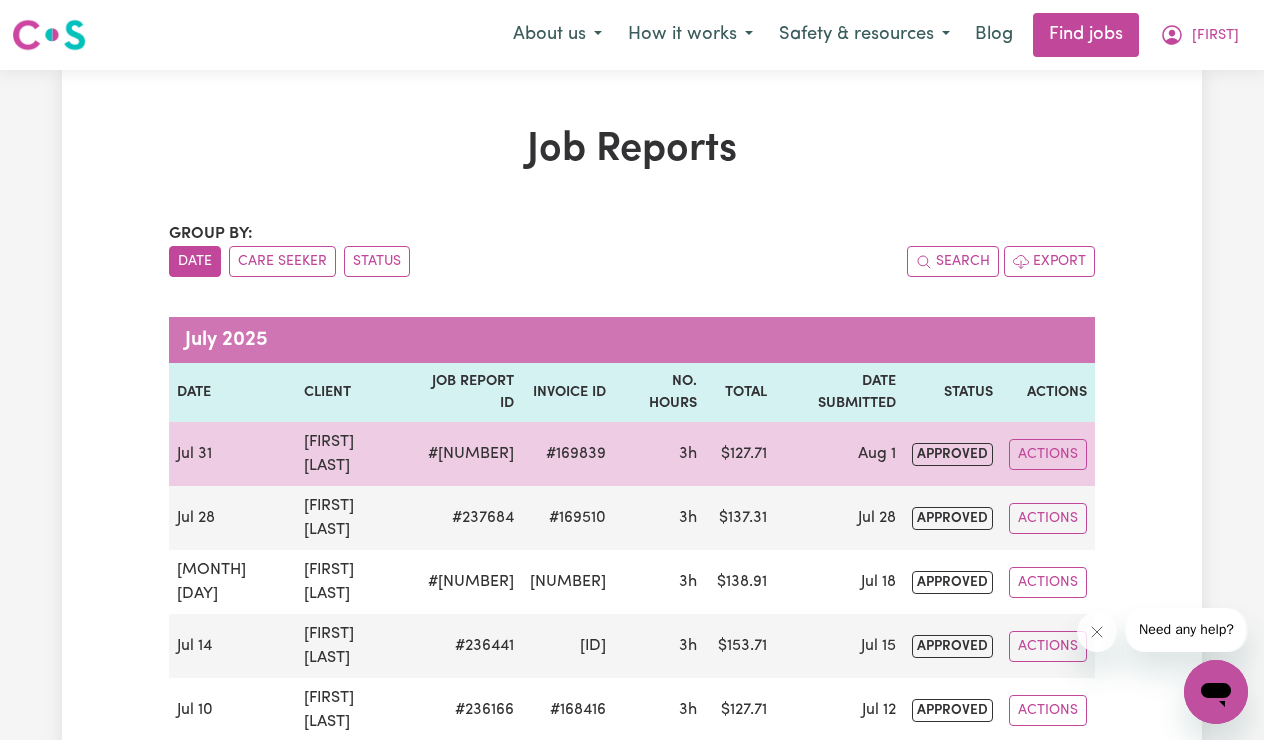 click on "Aug 1" at bounding box center (839, 454) 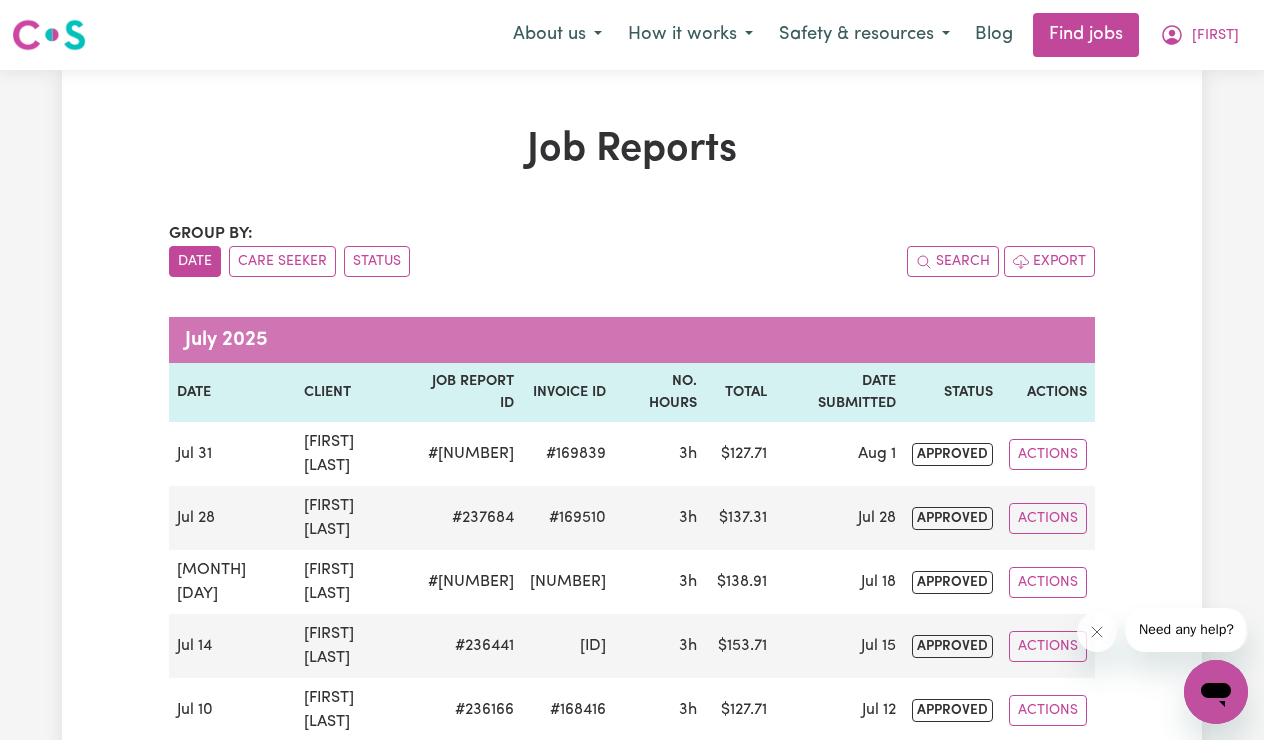 scroll, scrollTop: 0, scrollLeft: 0, axis: both 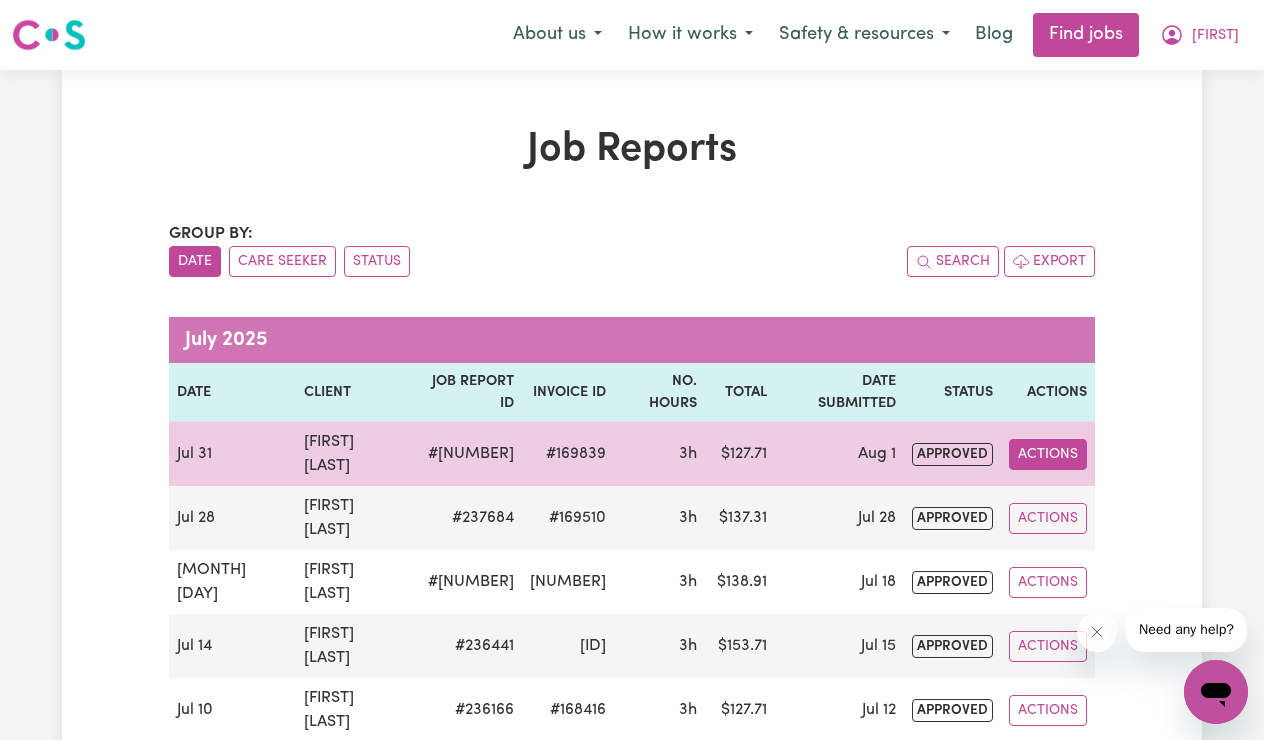 click on "Actions" at bounding box center [1048, 454] 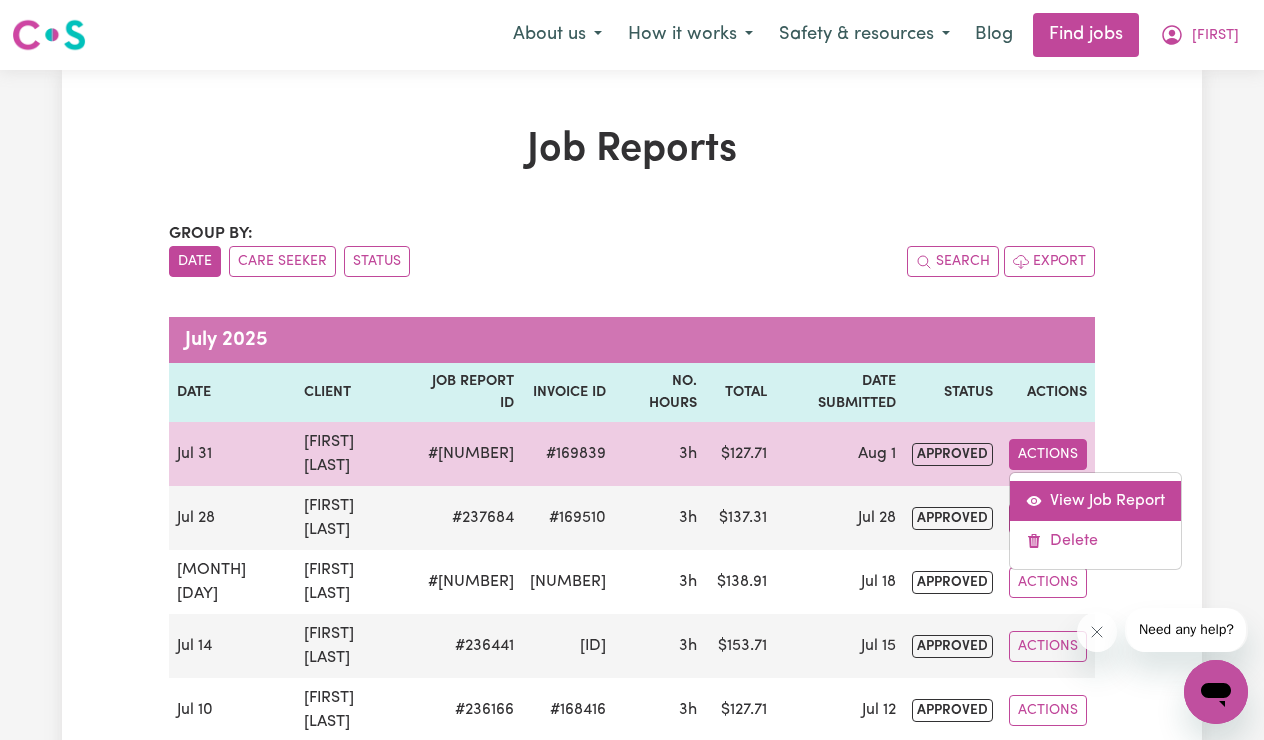 click on "View Job Report" at bounding box center [1095, 501] 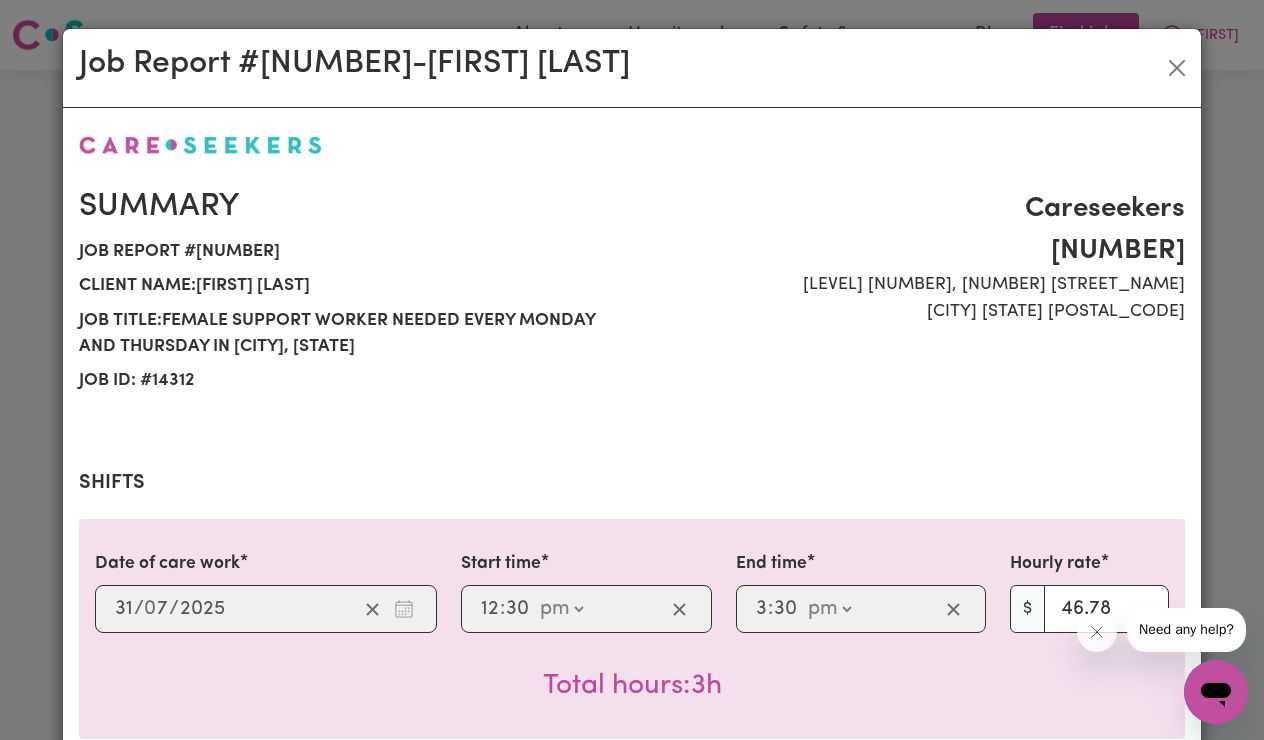 select on "[NUMBER]" 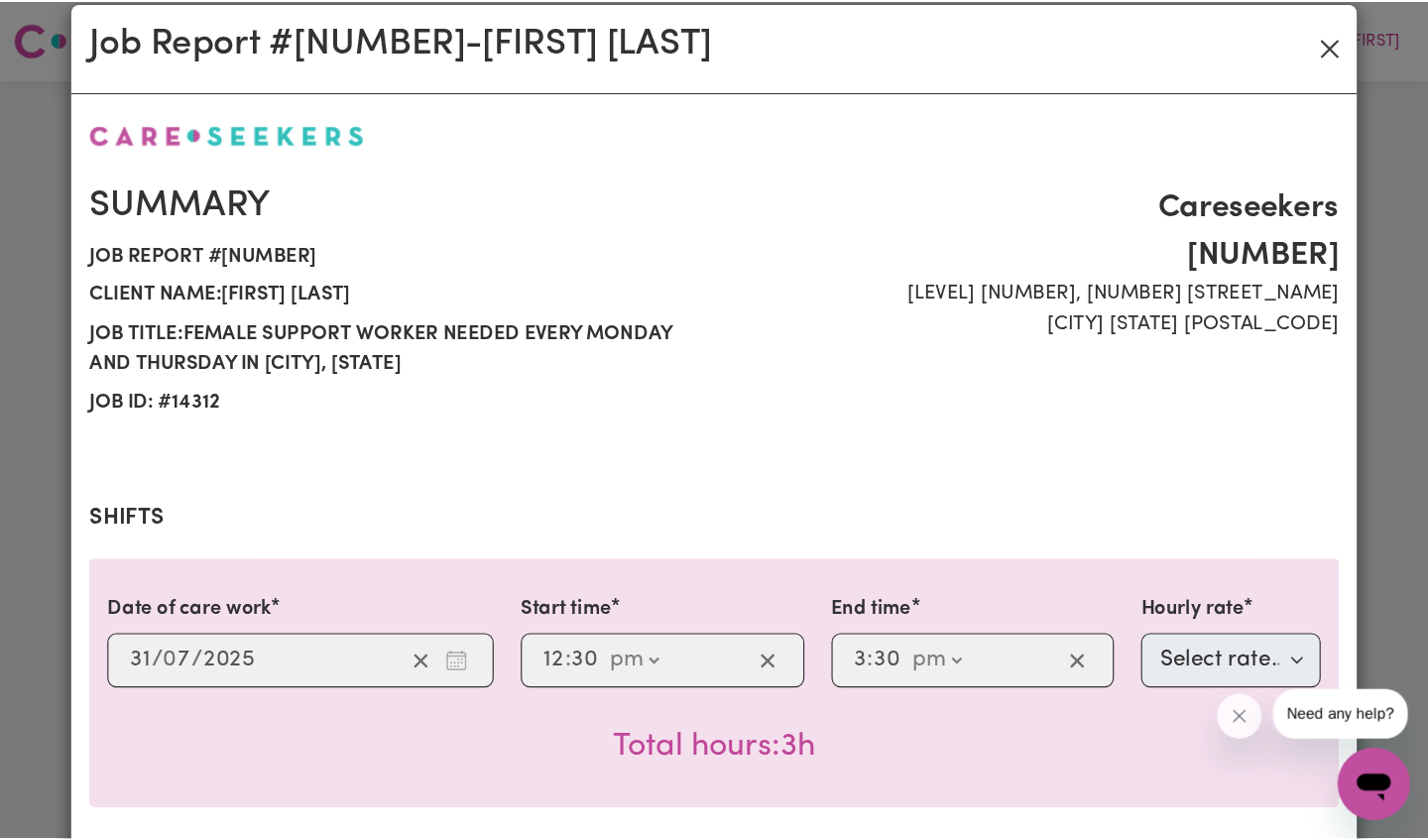 scroll, scrollTop: 0, scrollLeft: 0, axis: both 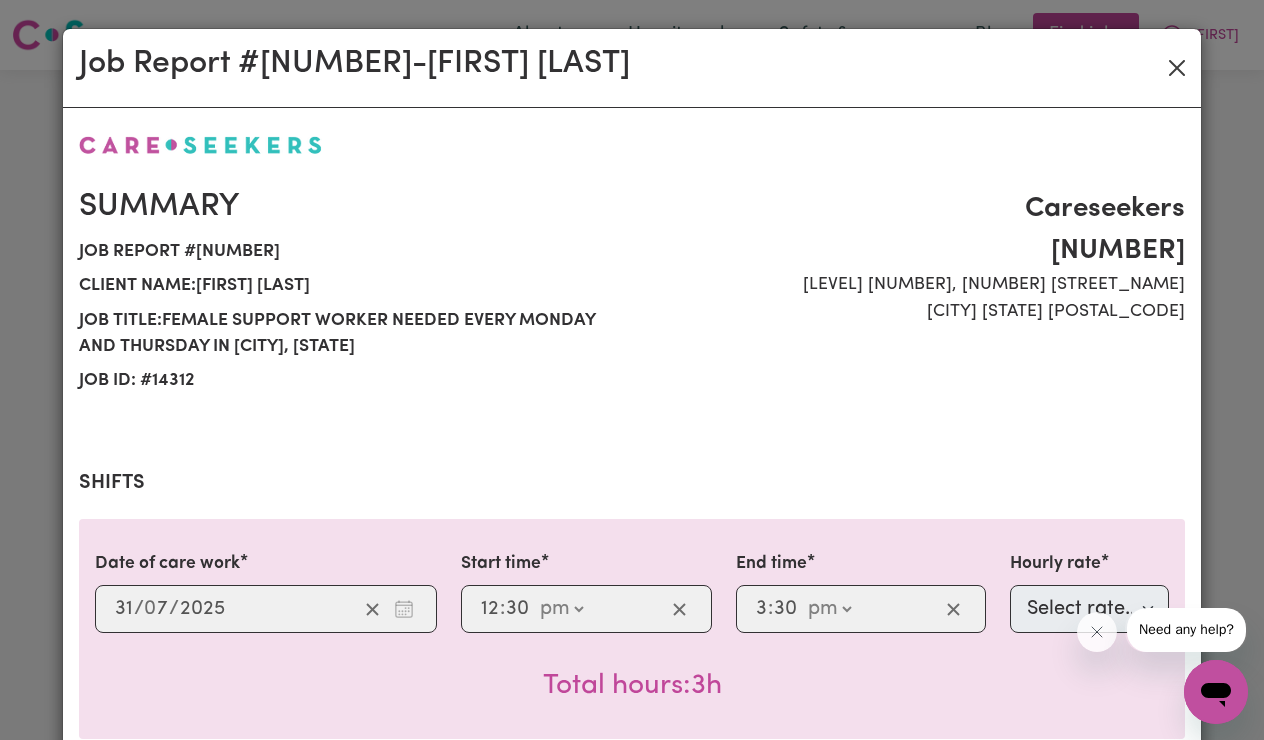 click at bounding box center [1177, 68] 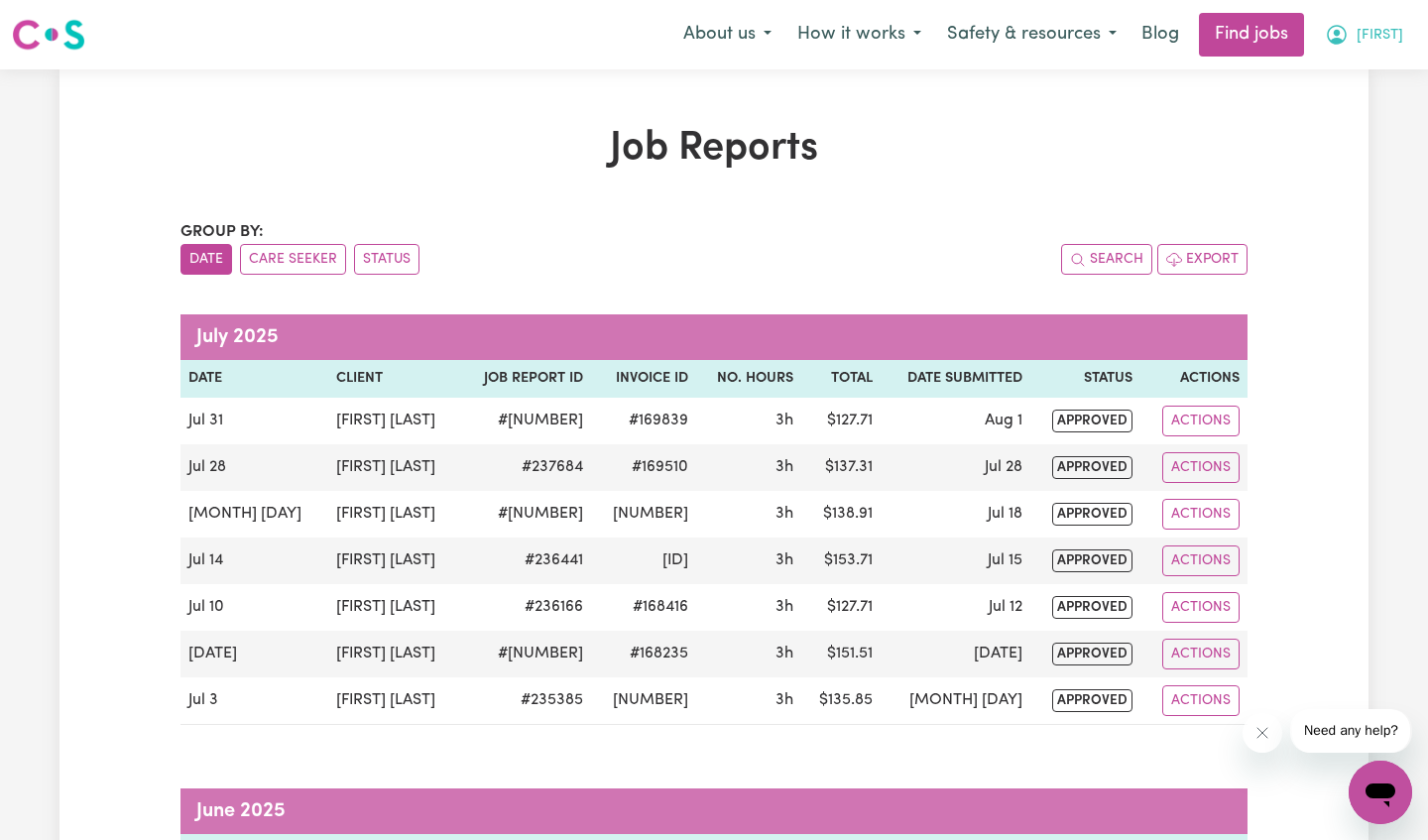 click on "[FIRST]" at bounding box center [1364, 35] 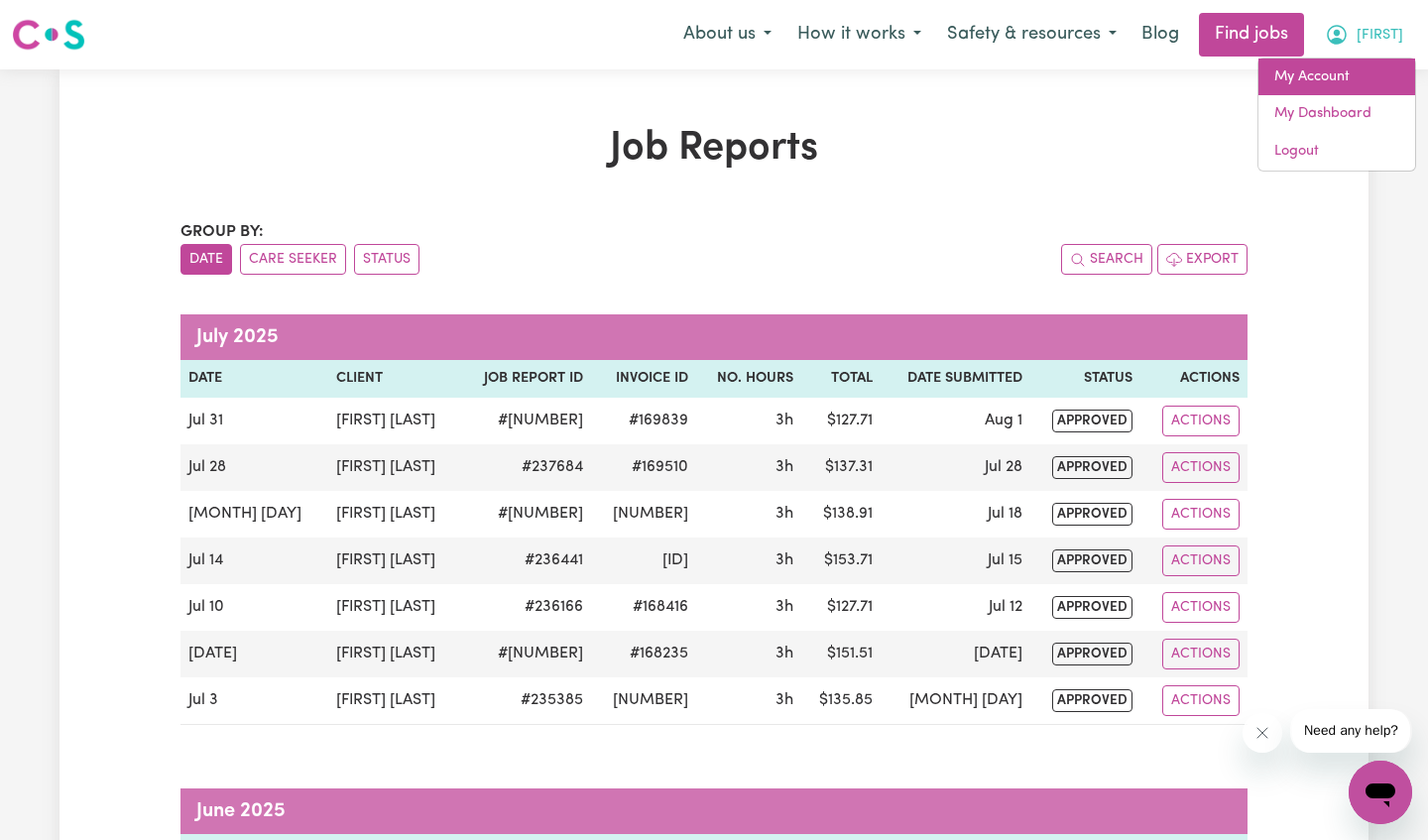 click on "My Account" at bounding box center (1337, 77) 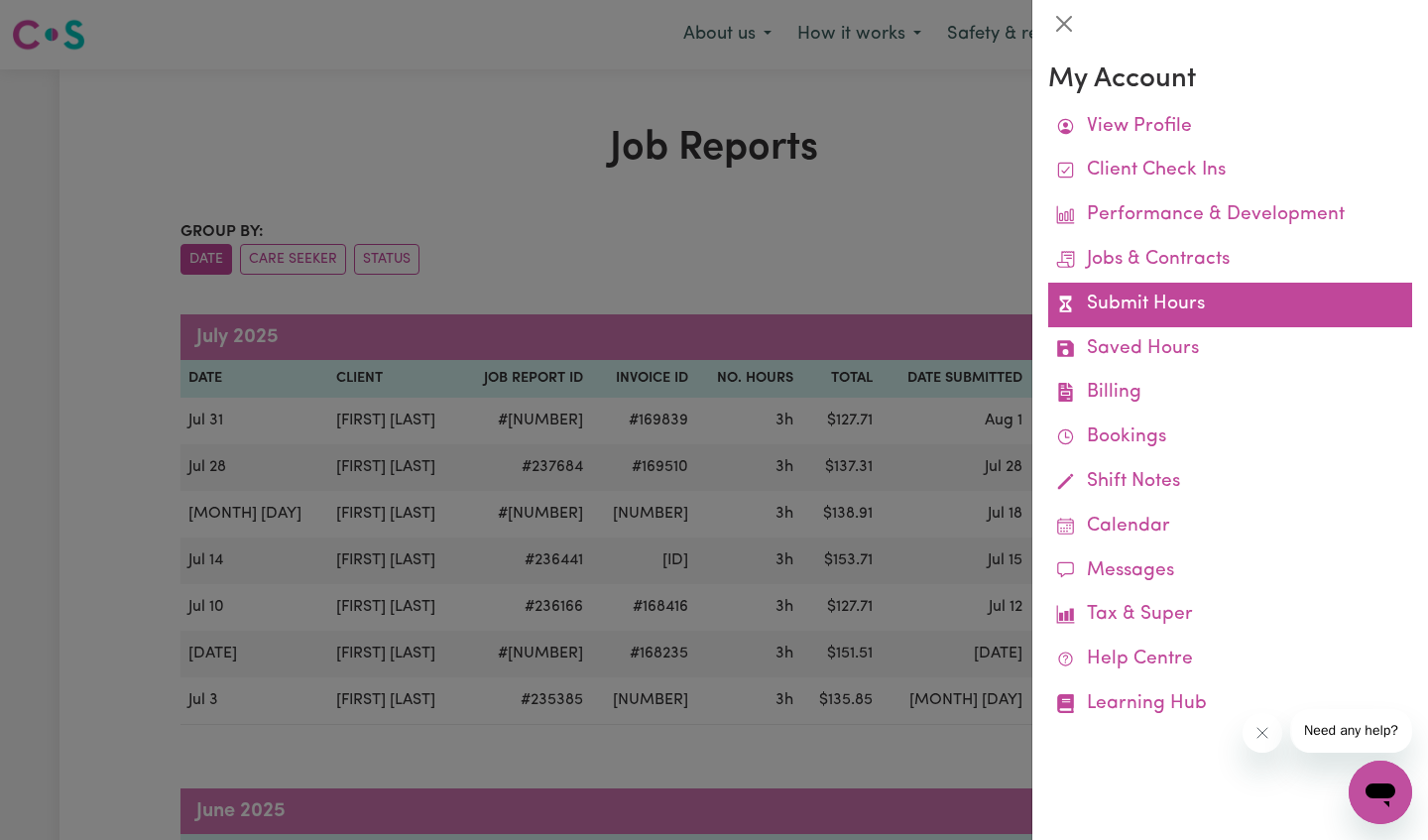 click on "Submit Hours" at bounding box center (1230, 304) 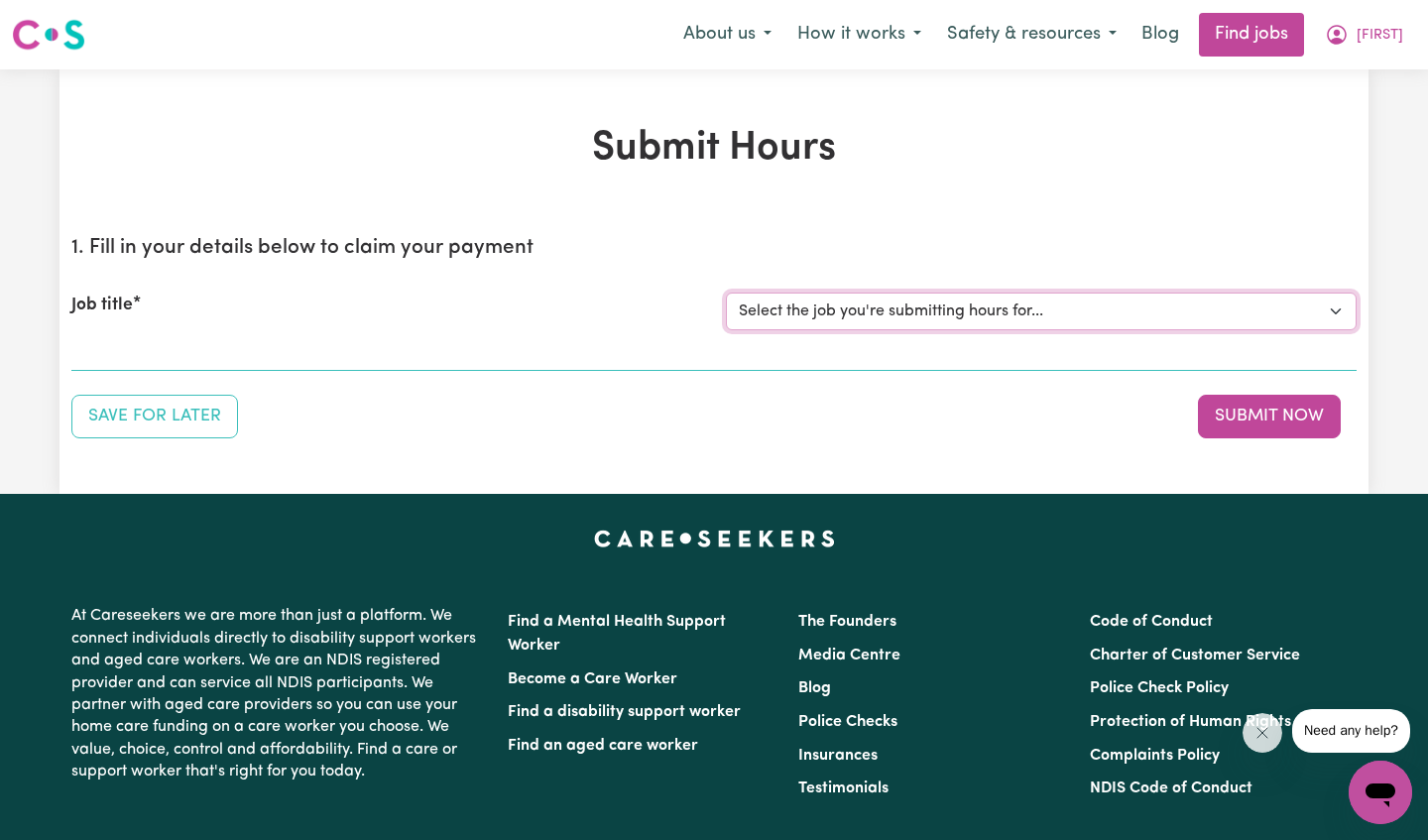 select on "14312" 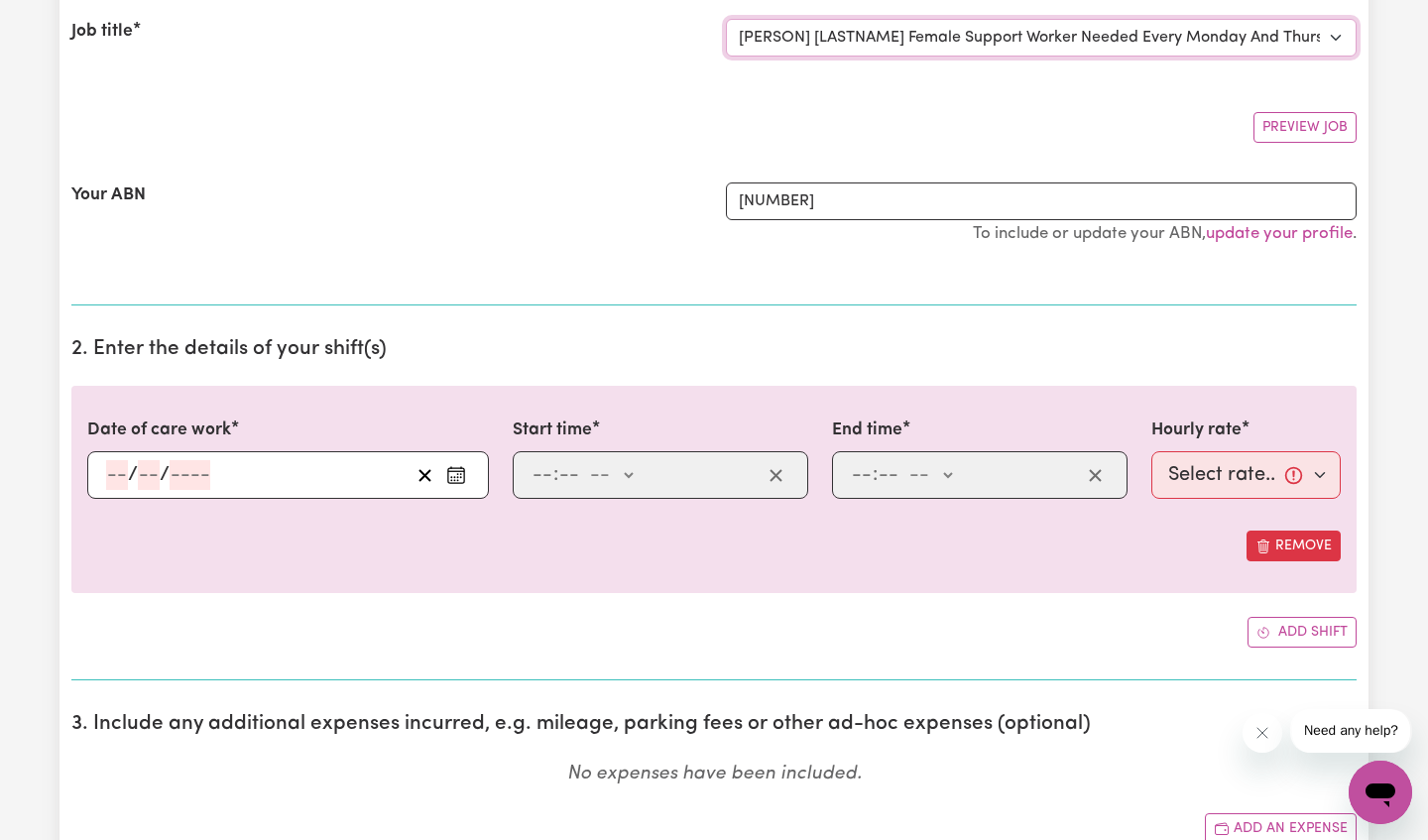 scroll, scrollTop: 277, scrollLeft: 0, axis: vertical 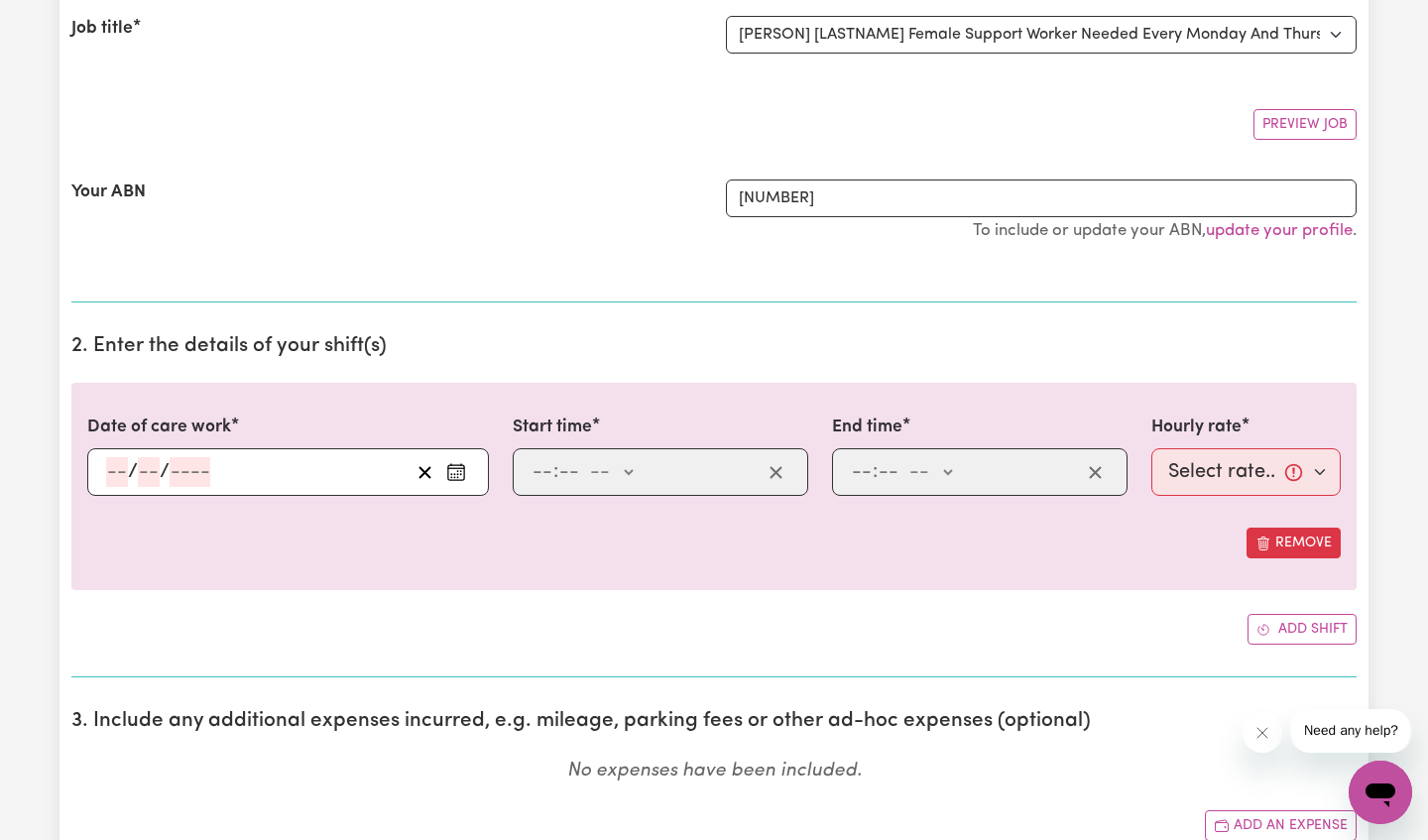 click 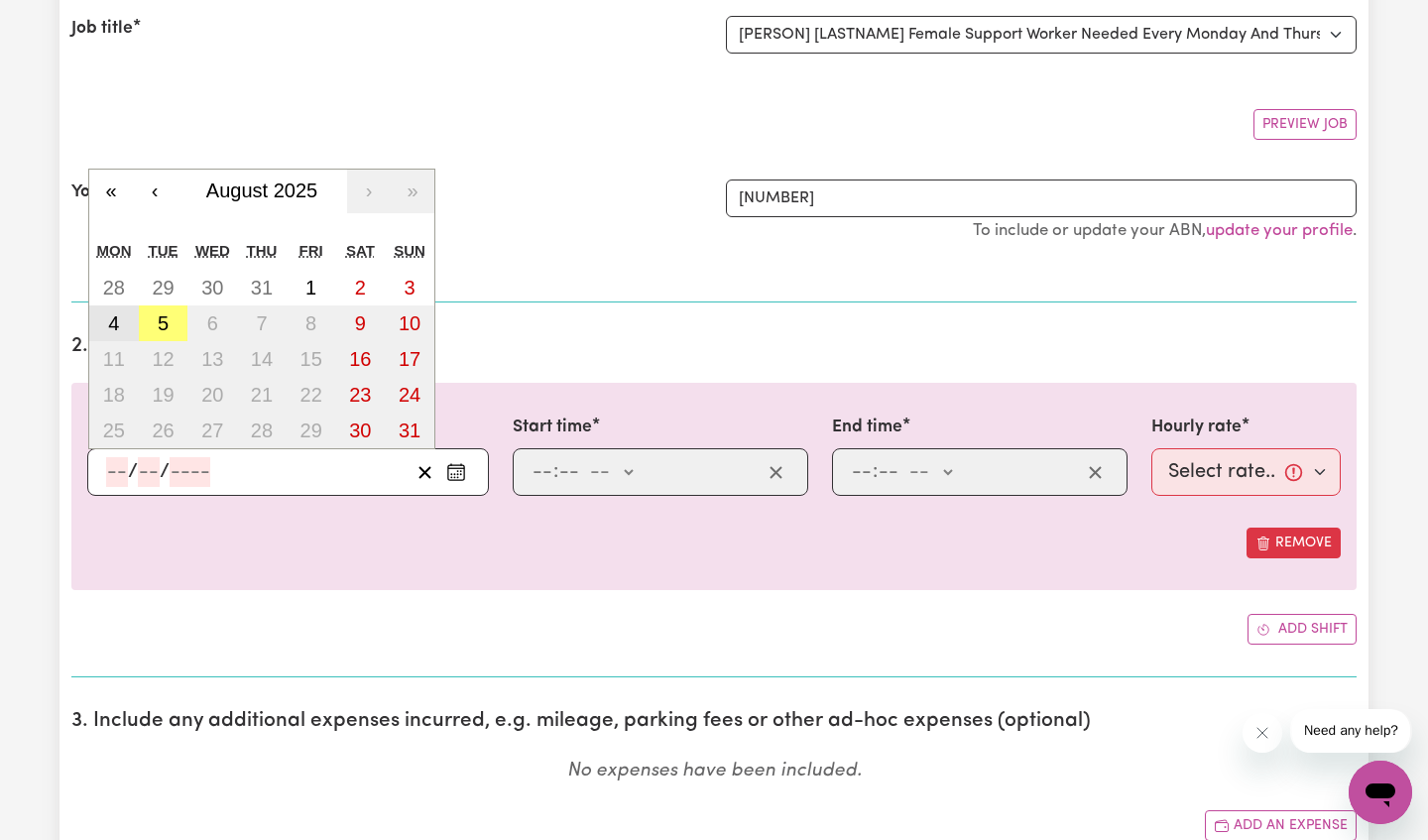 click on "4" at bounding box center [113, 323] 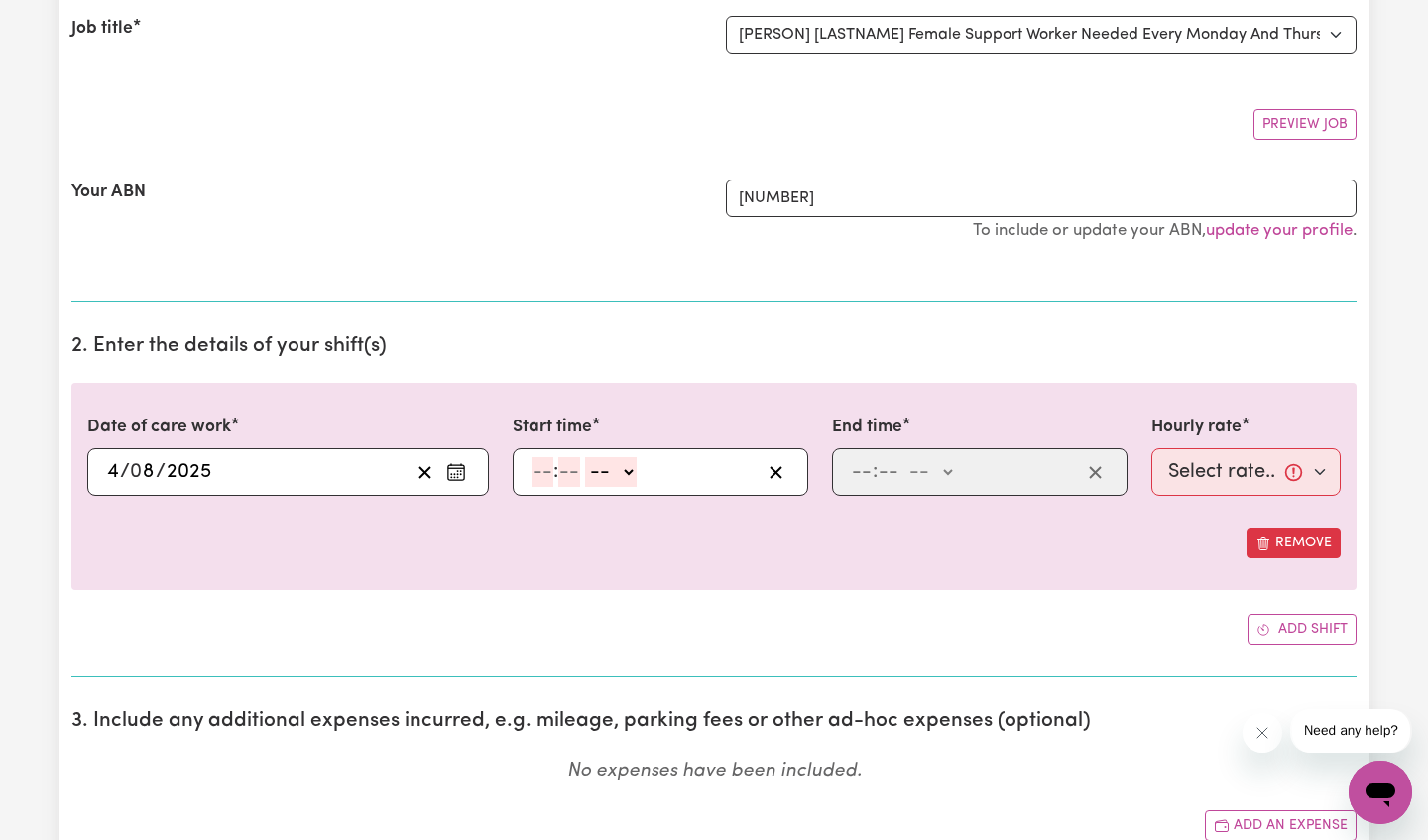 click 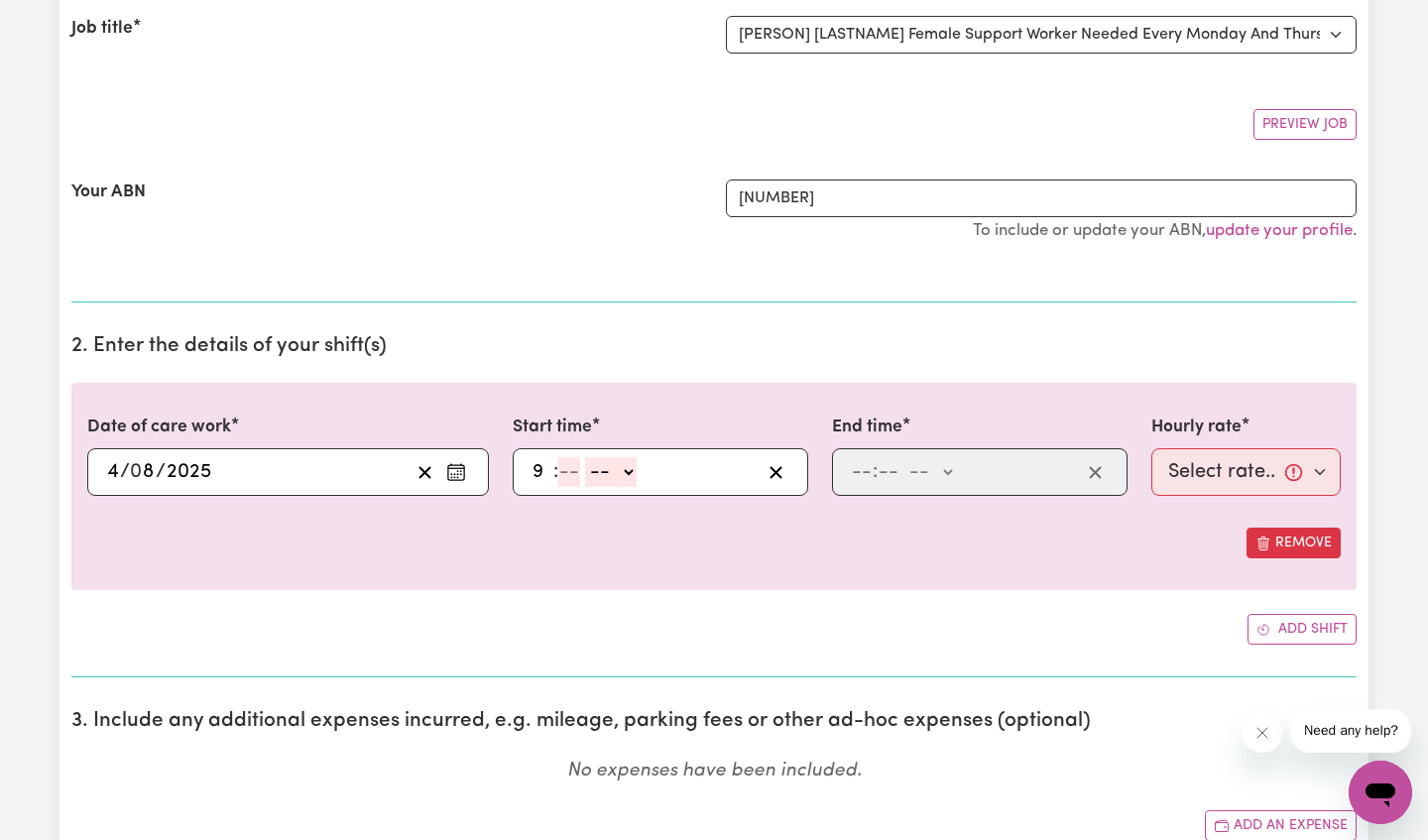 type on "9" 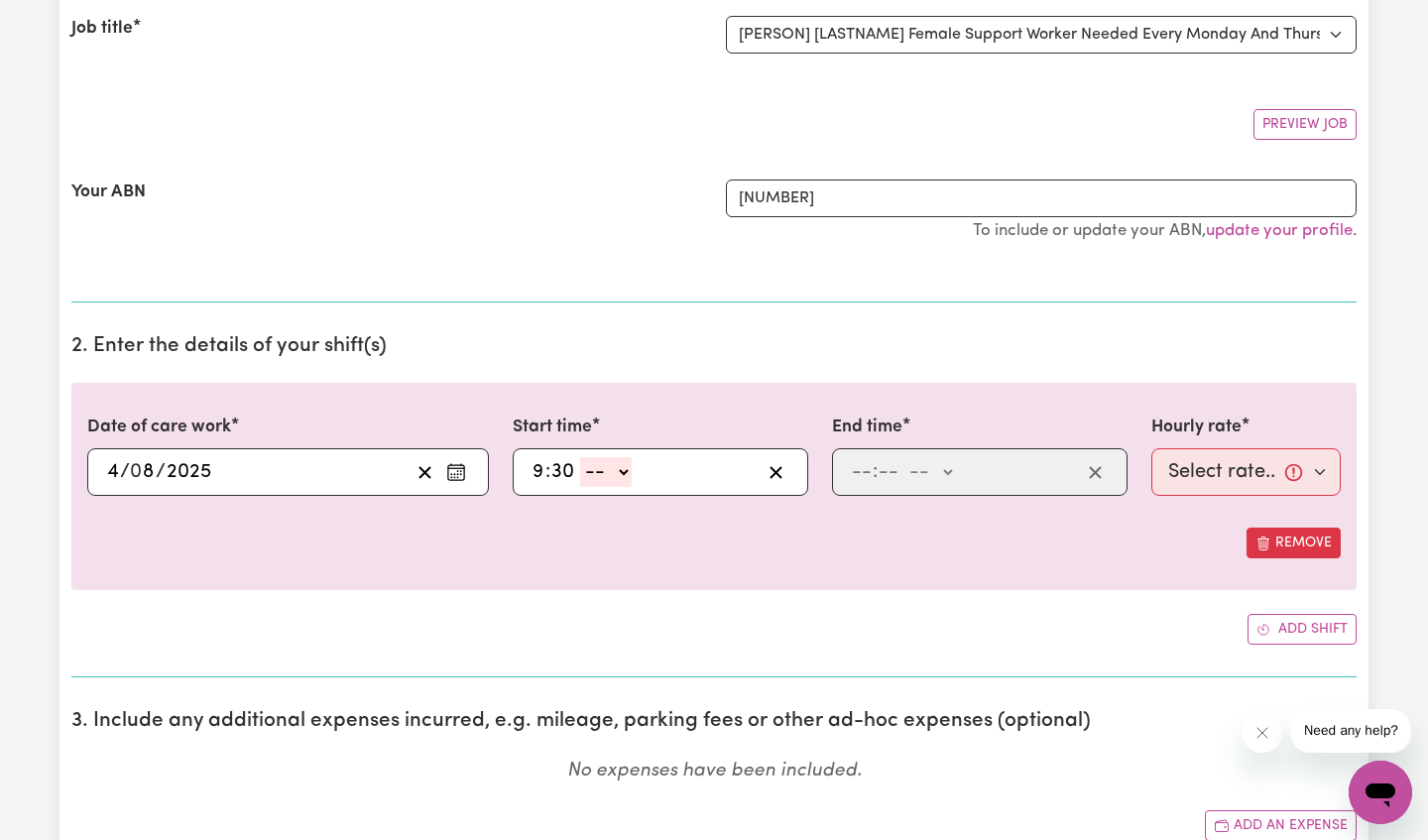 type on "30" 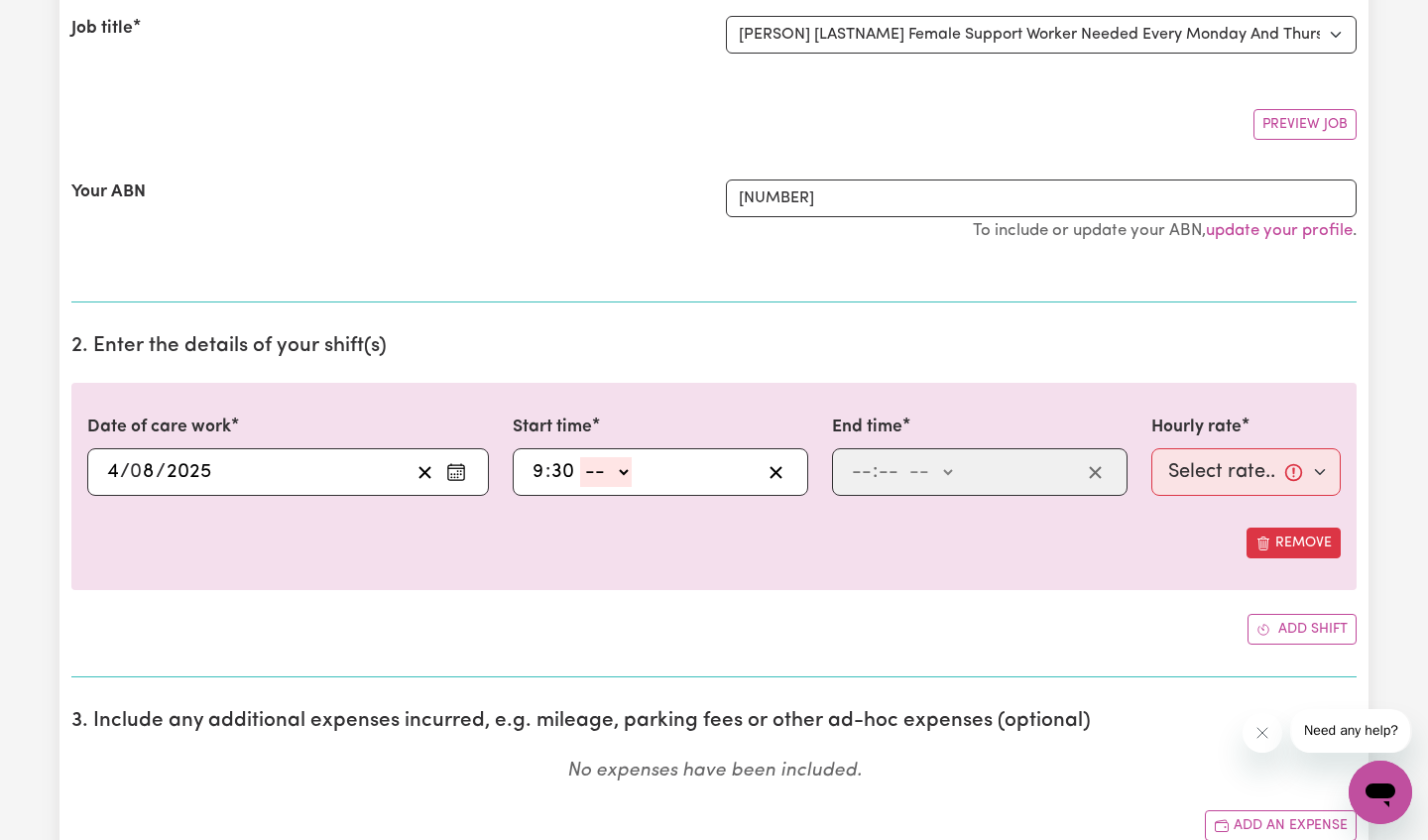 select on "am" 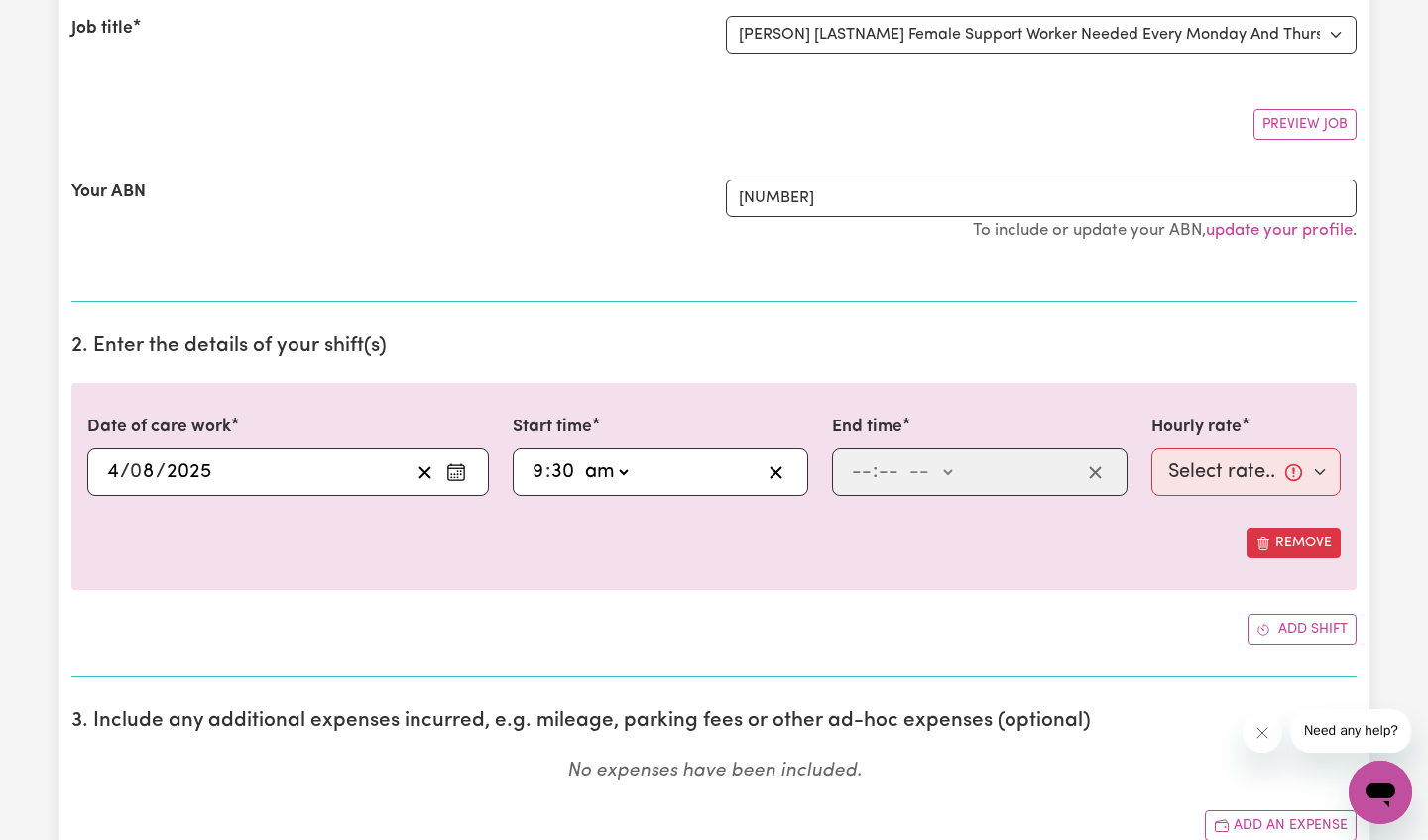 type on "09:30" 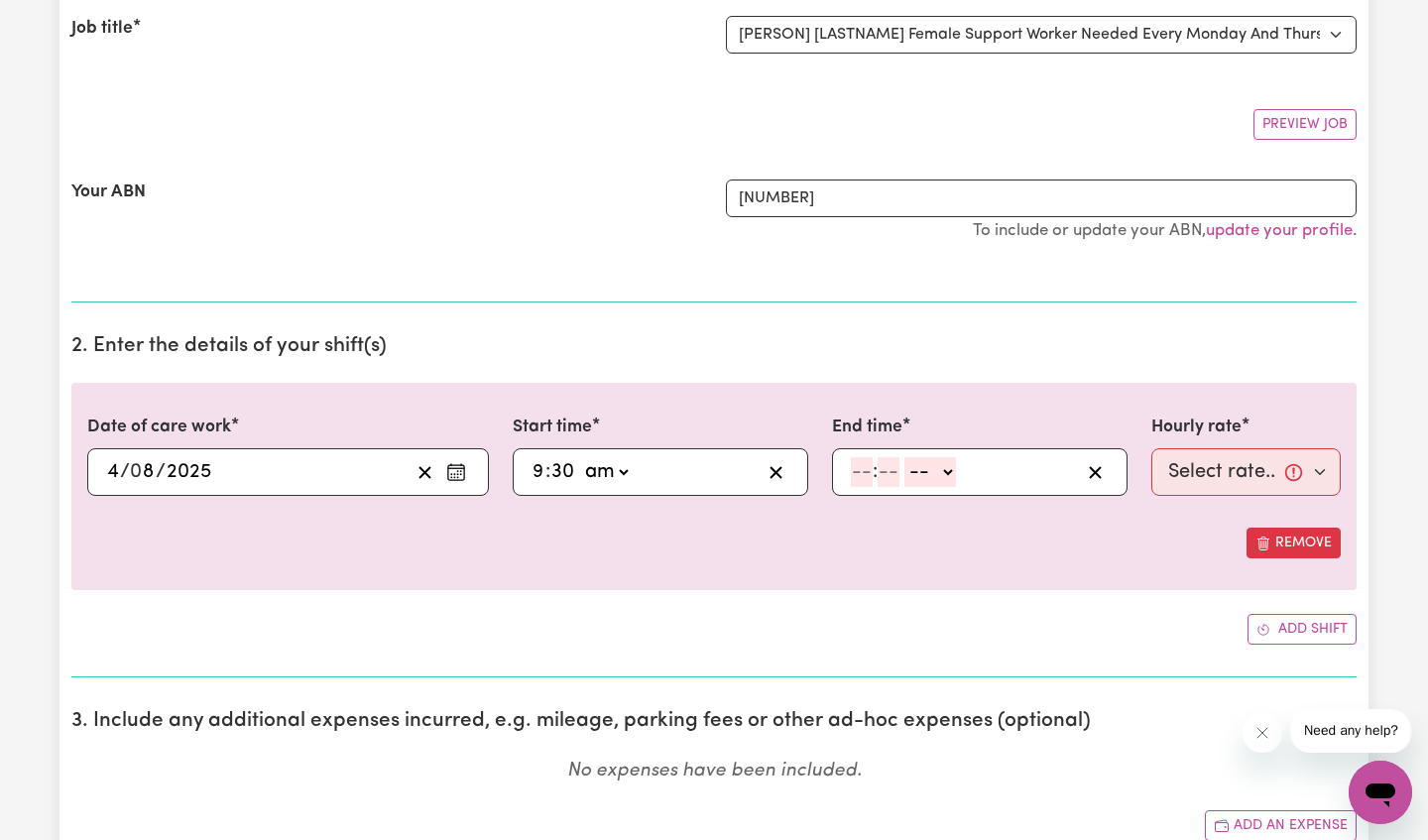 click 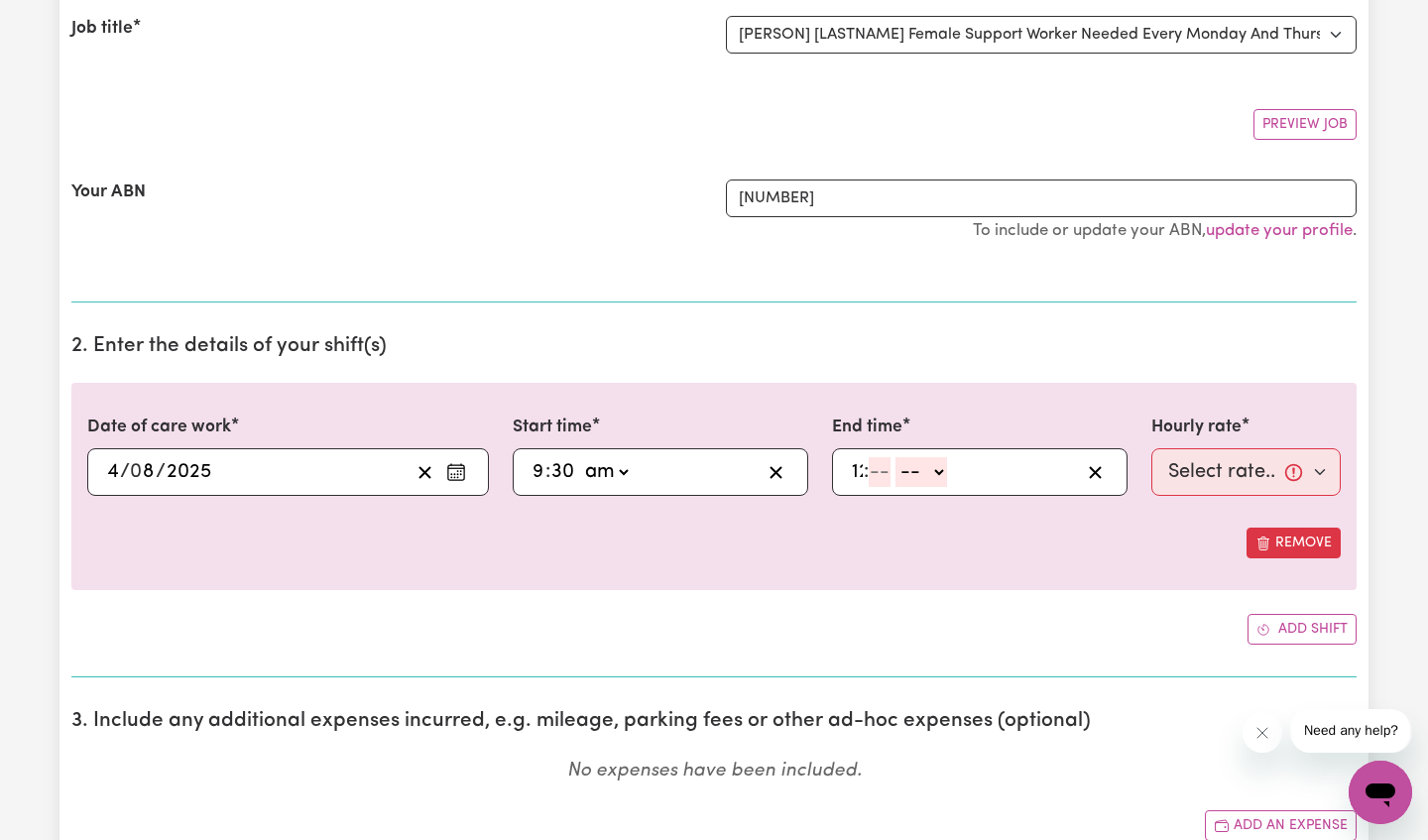type on "12" 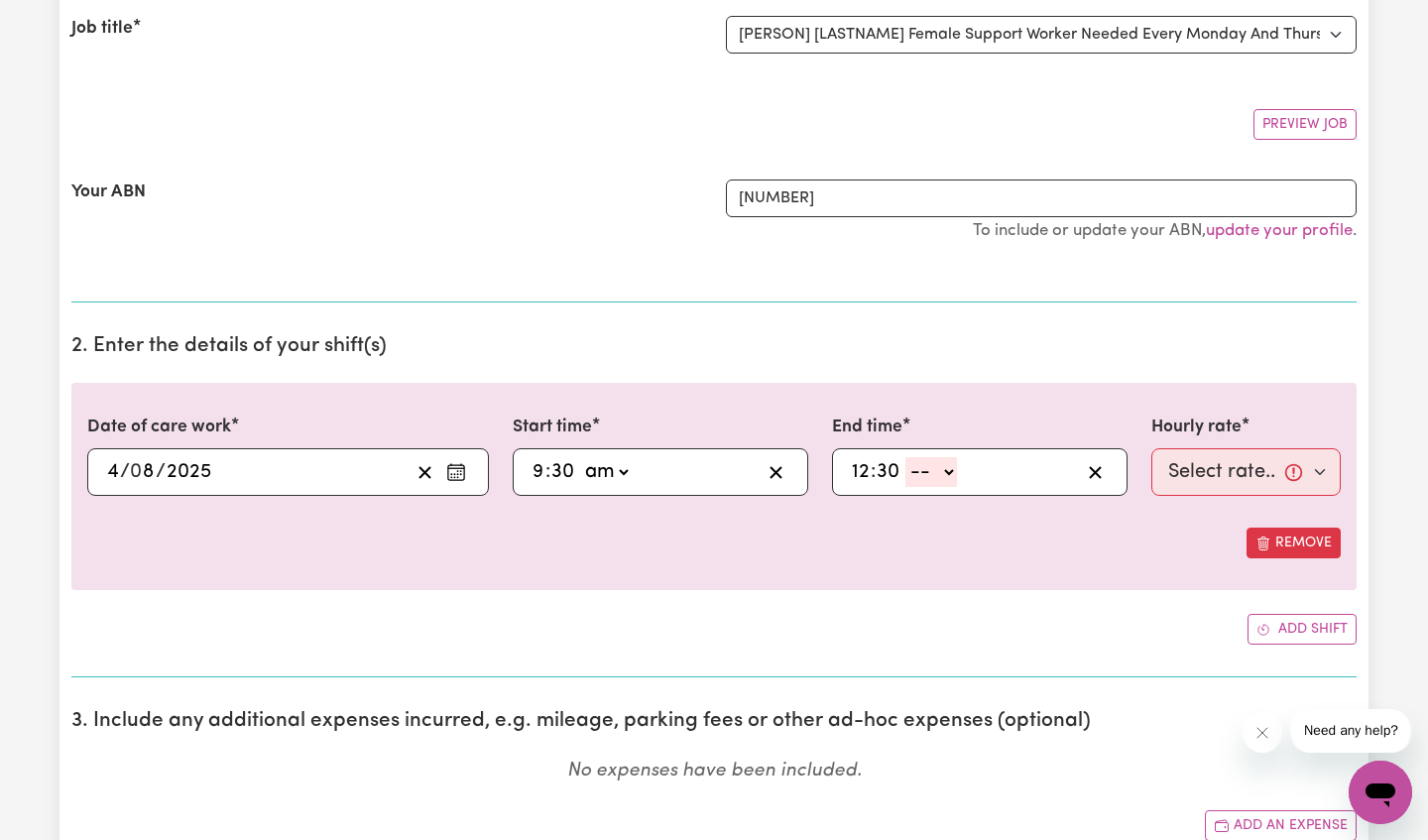 type on "30" 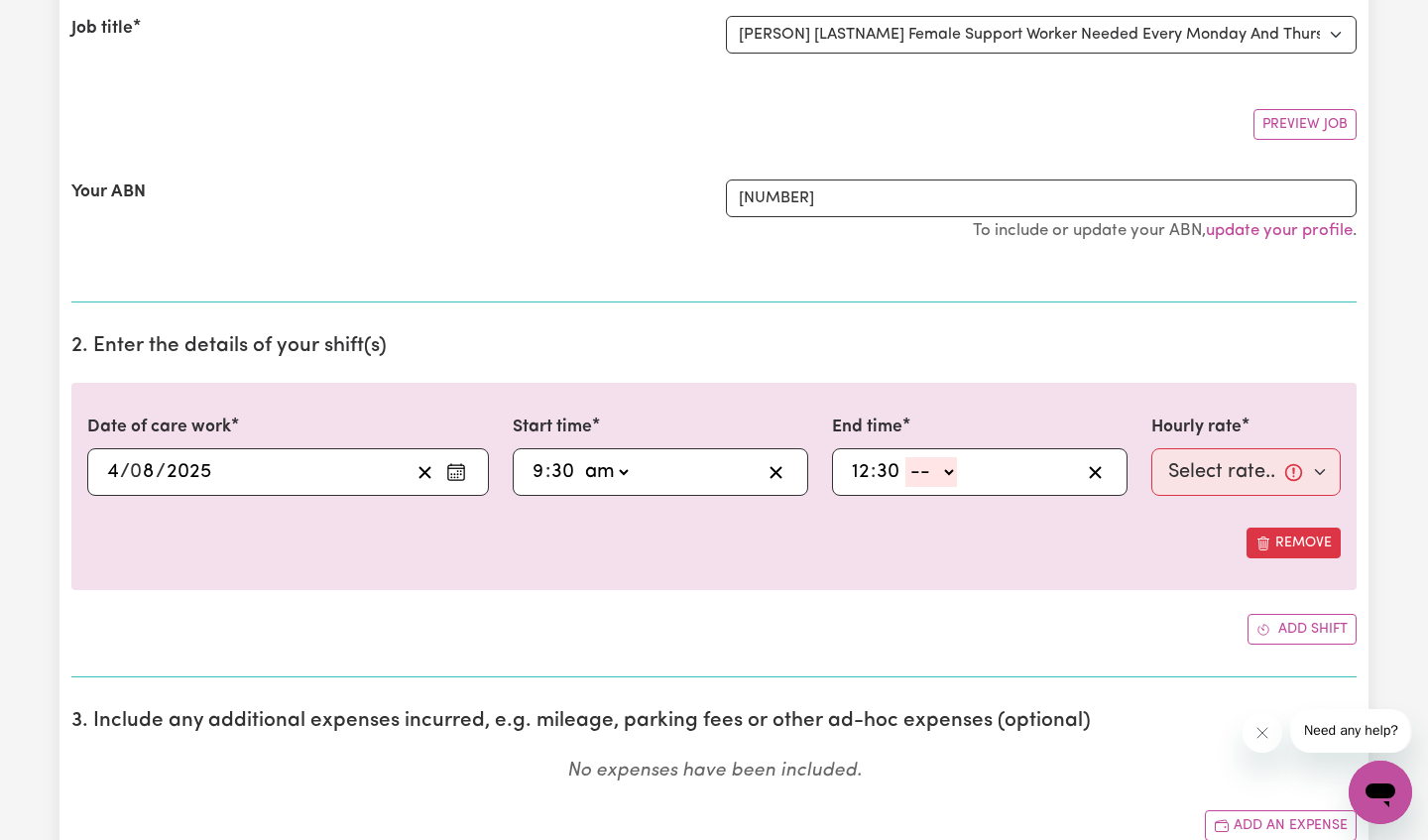 select on "pm" 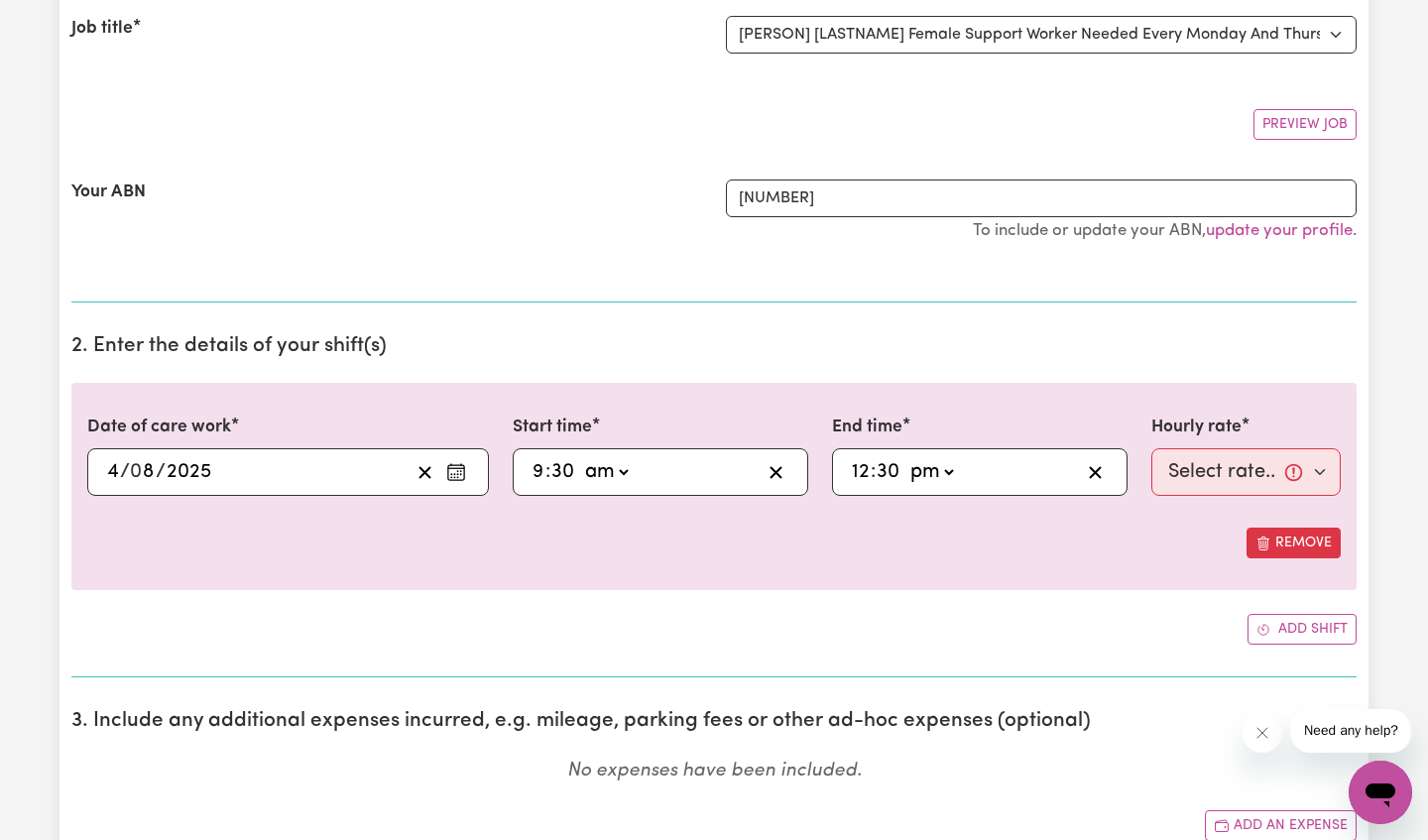 type on "12:30" 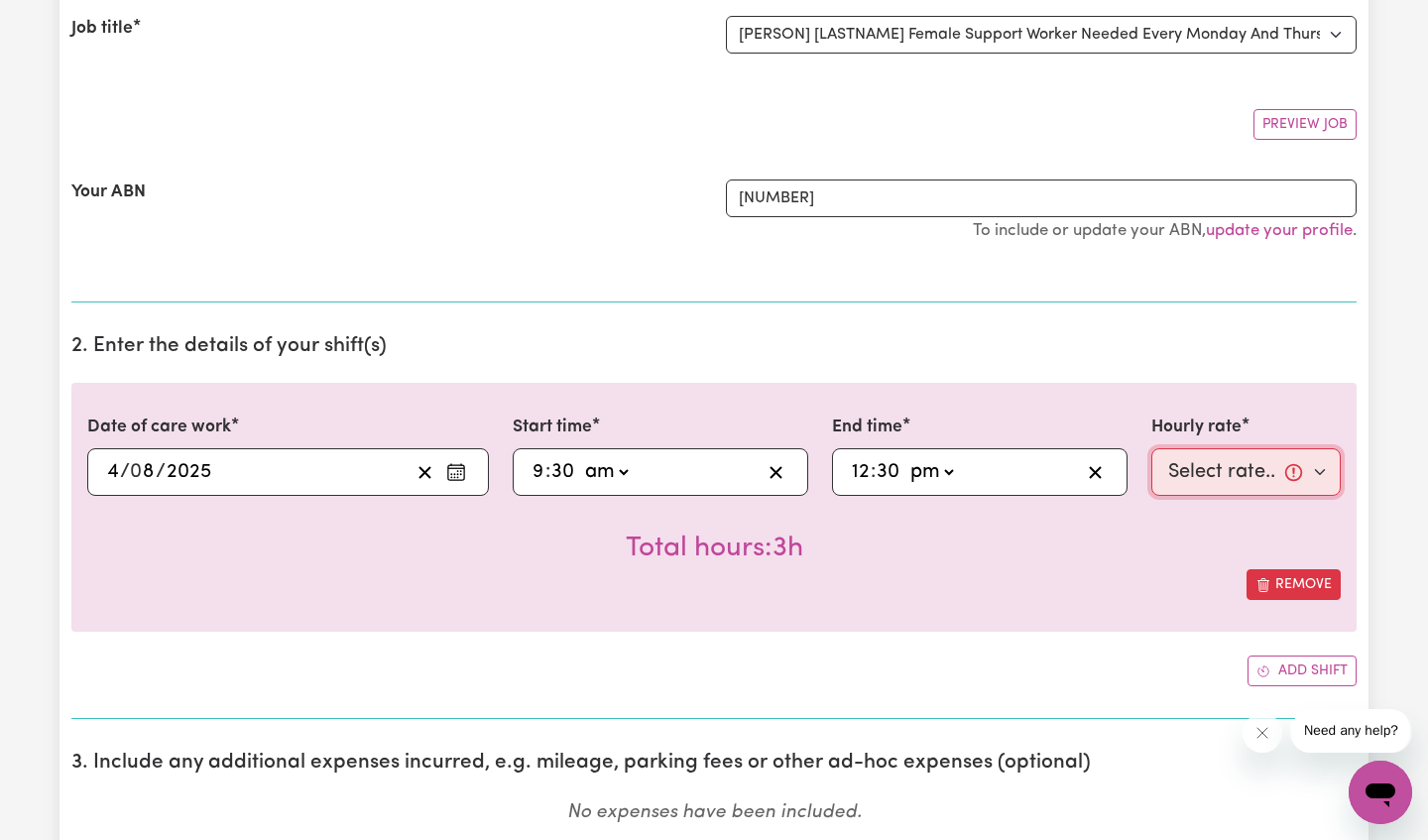select on "[NUMBER]" 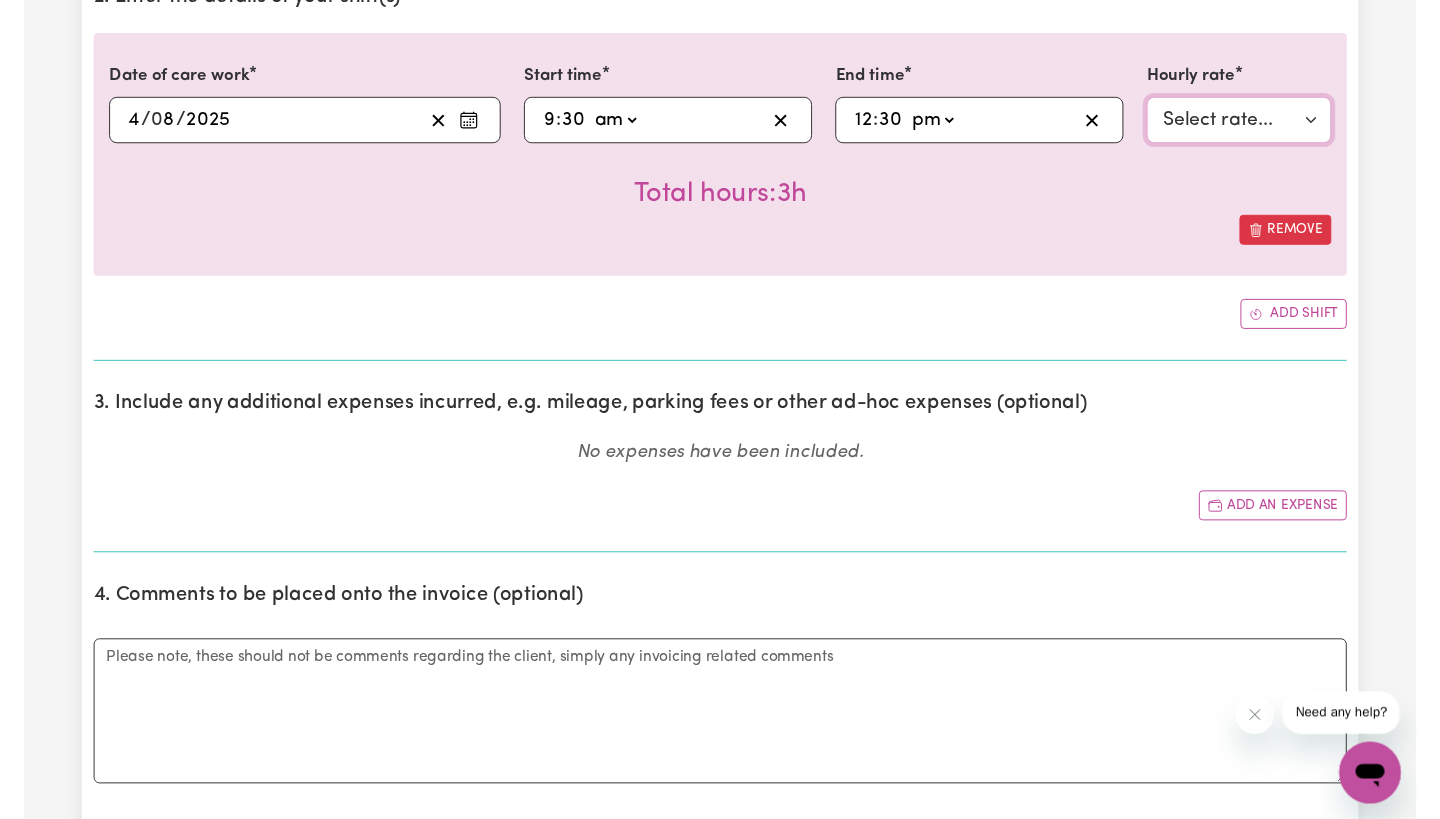 scroll, scrollTop: 684, scrollLeft: 0, axis: vertical 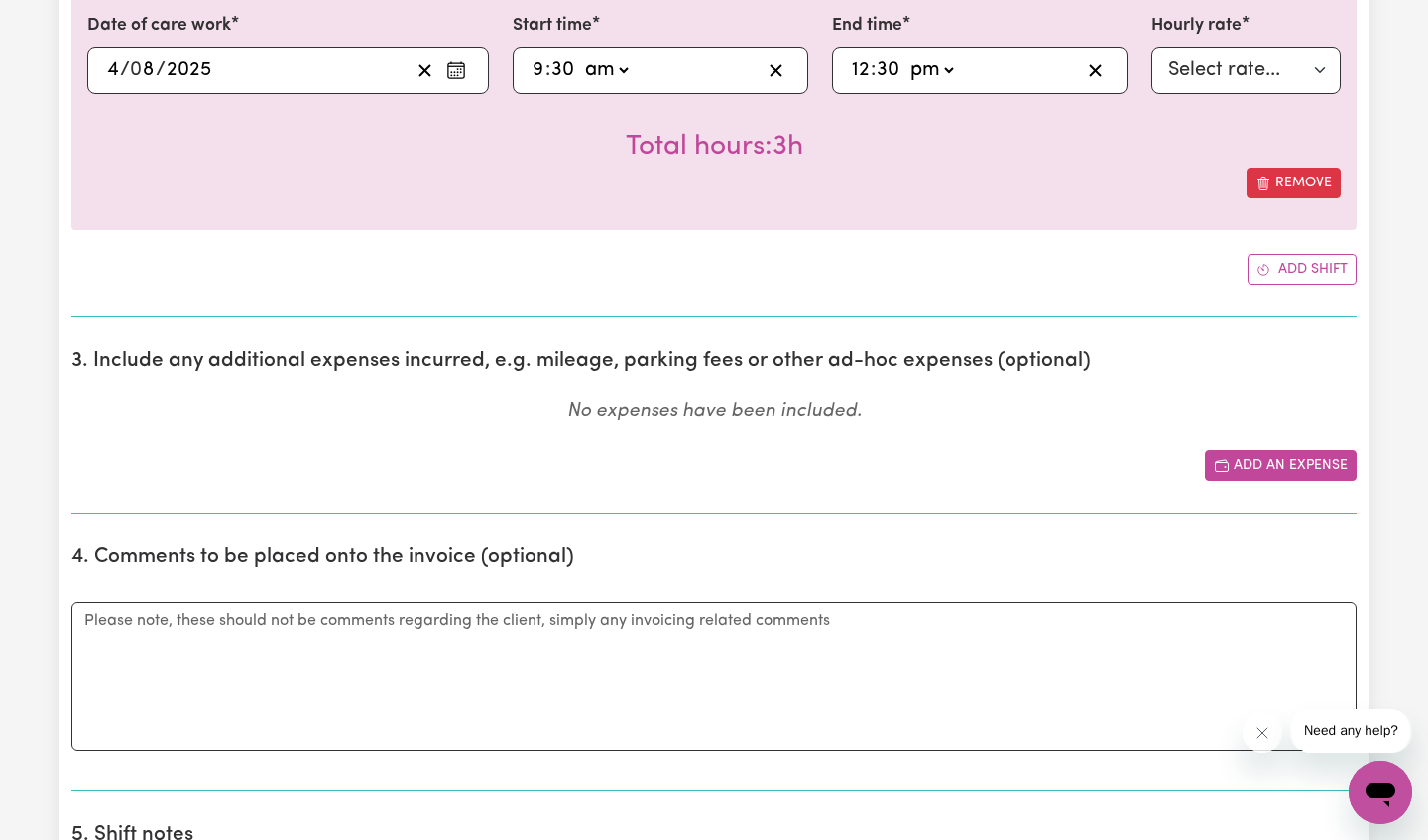 click on "Add an expense" at bounding box center [1280, 465] 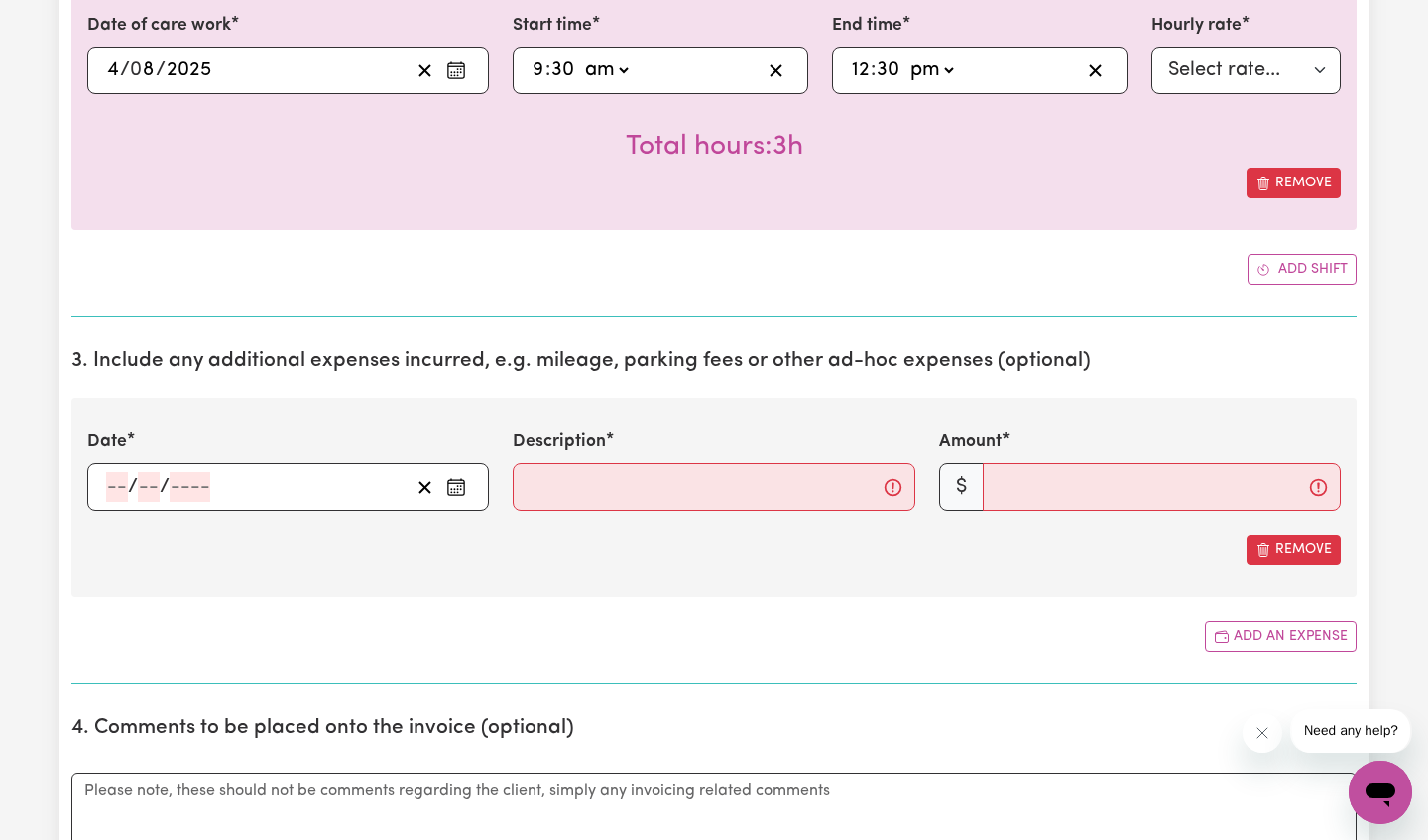 click 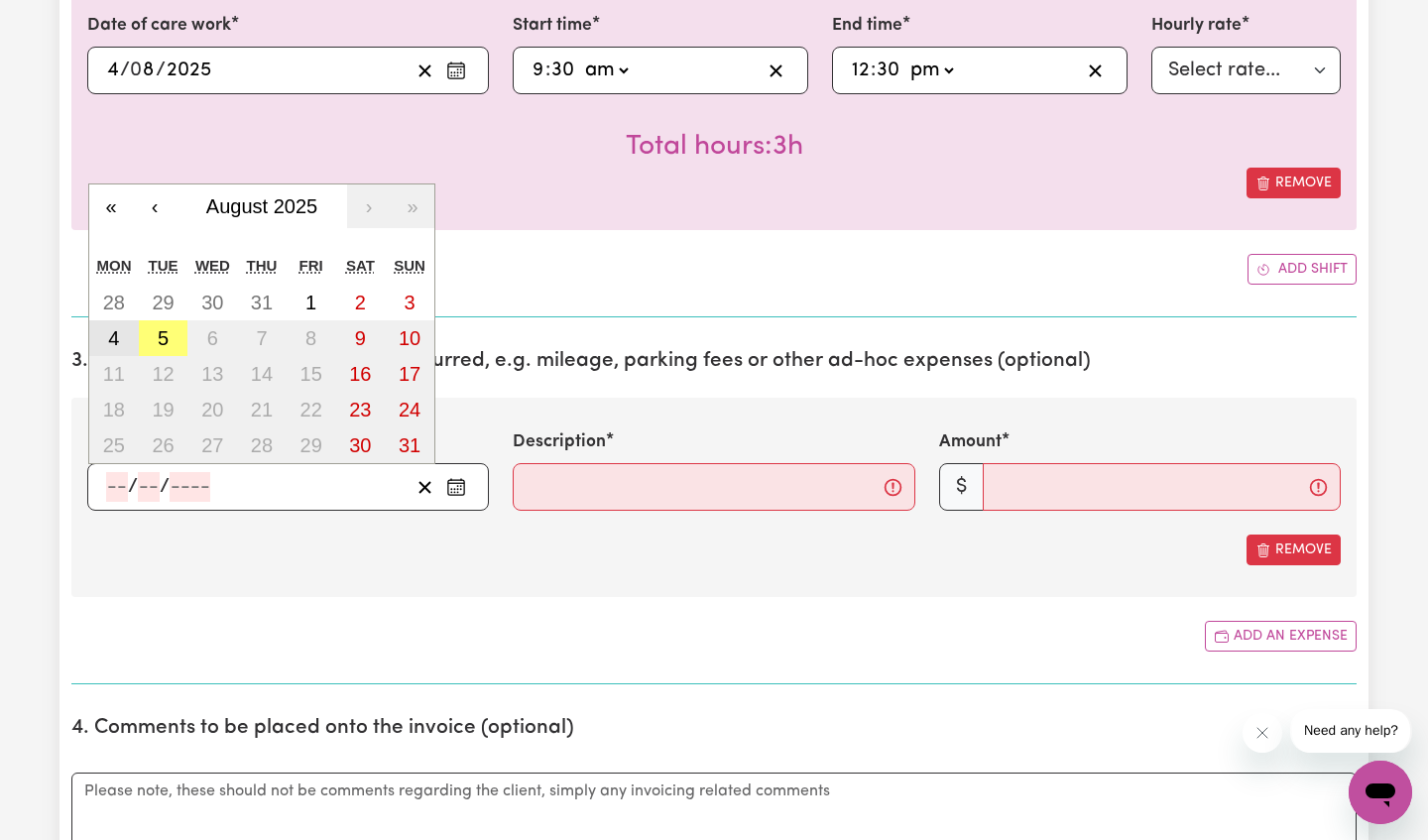 click on "4" at bounding box center [113, 338] 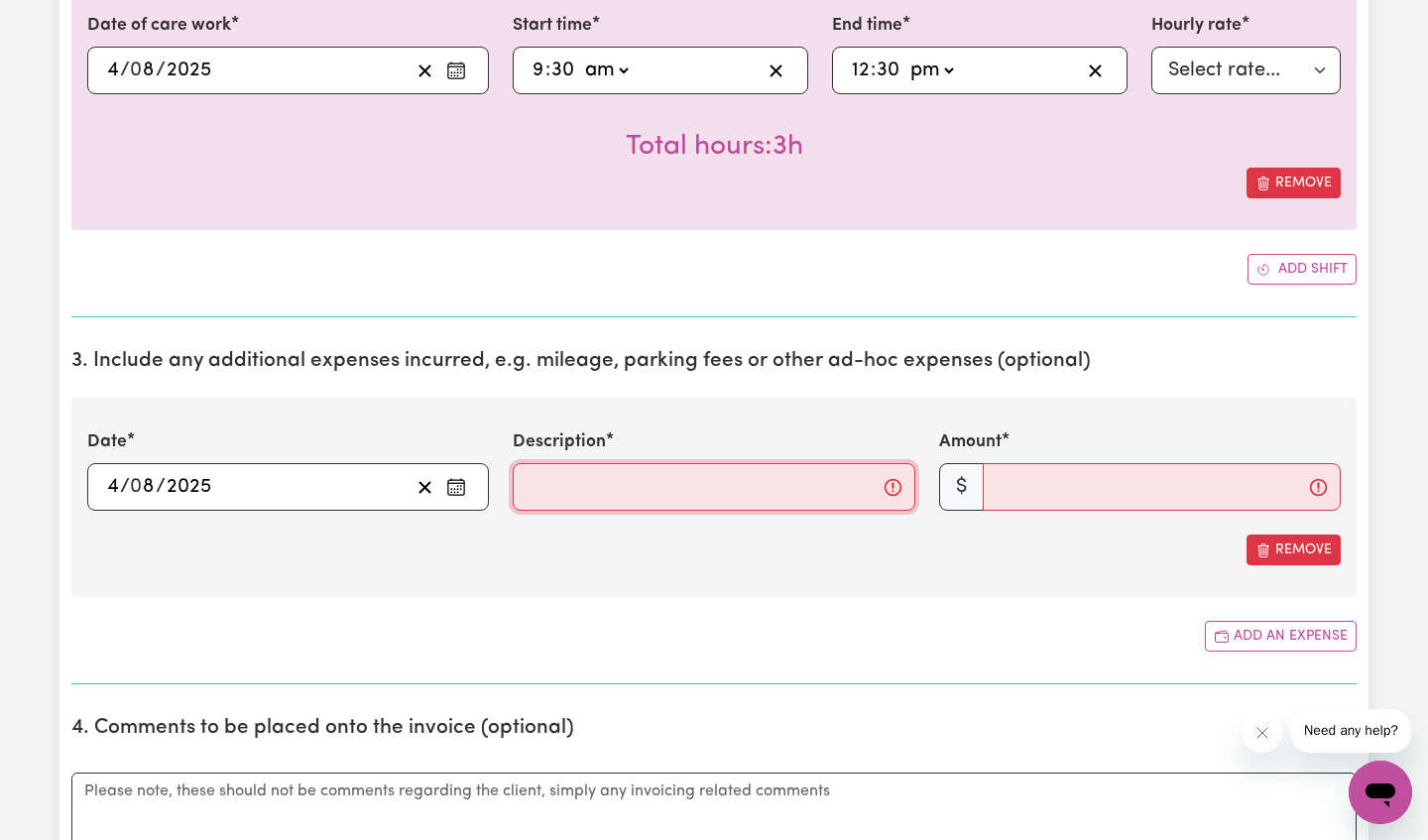 click on "Description" at bounding box center (713, 487) 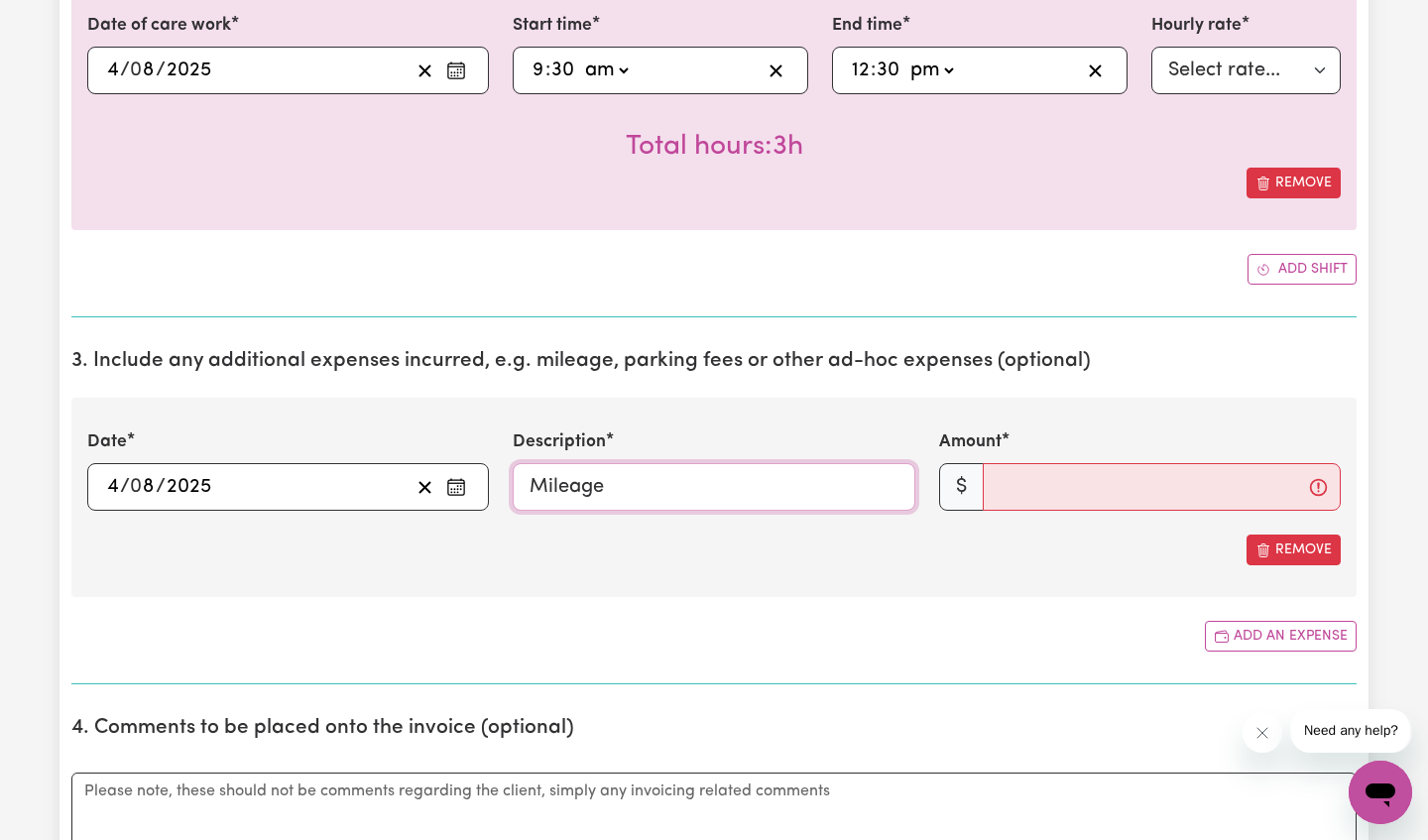 type on "Mileage" 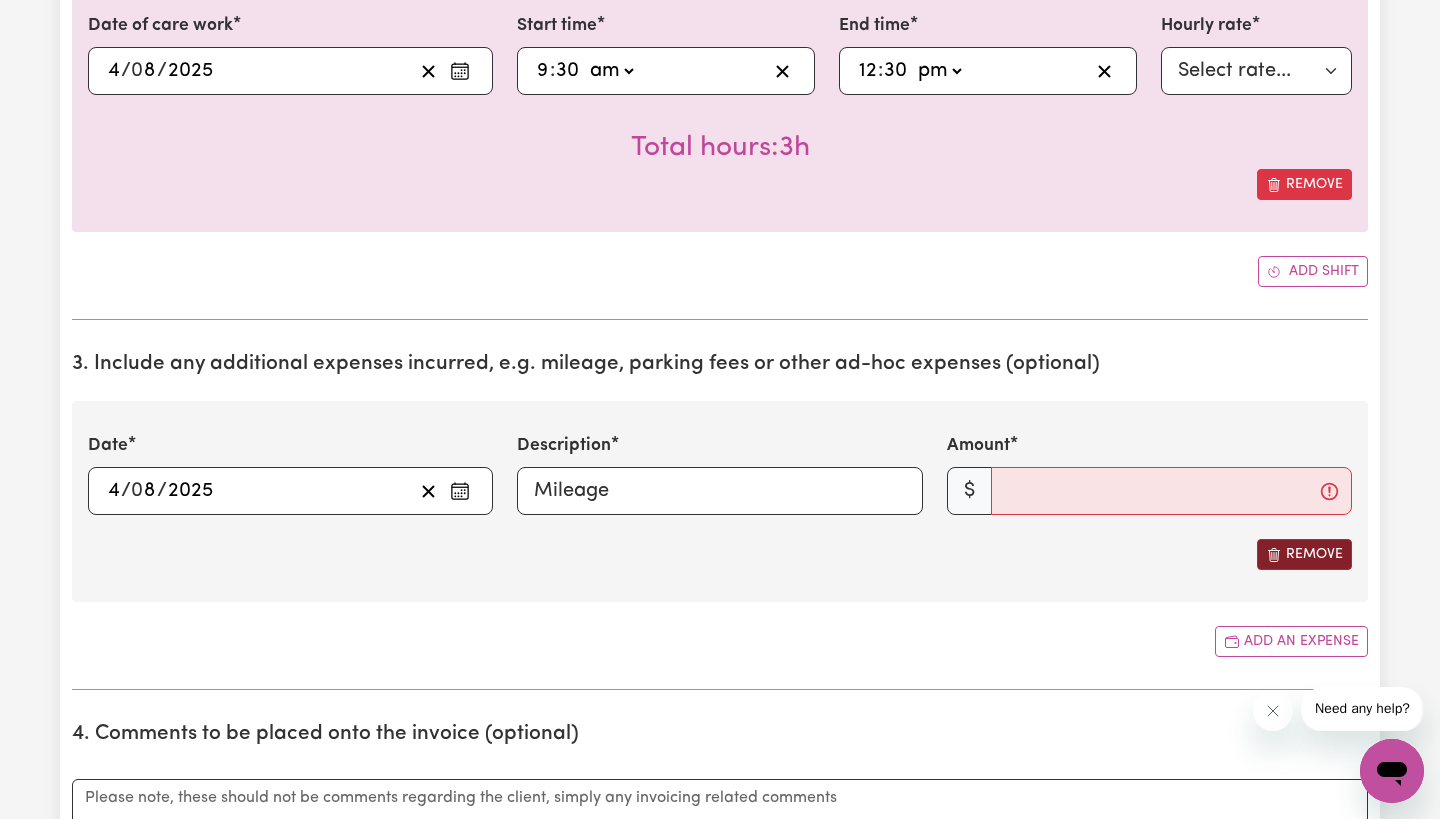 click on "Remove" at bounding box center (1304, 554) 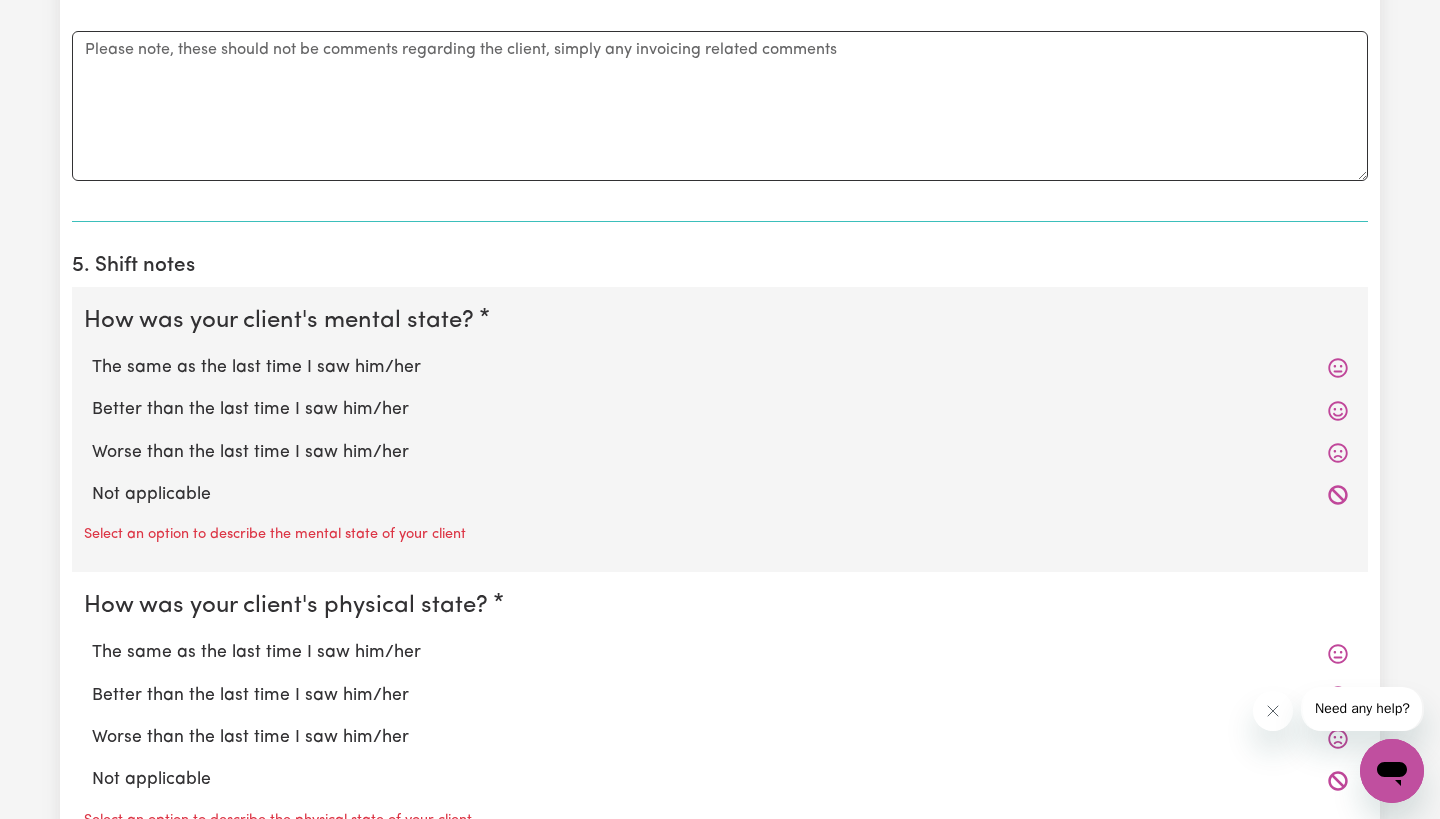 scroll, scrollTop: 1298, scrollLeft: 0, axis: vertical 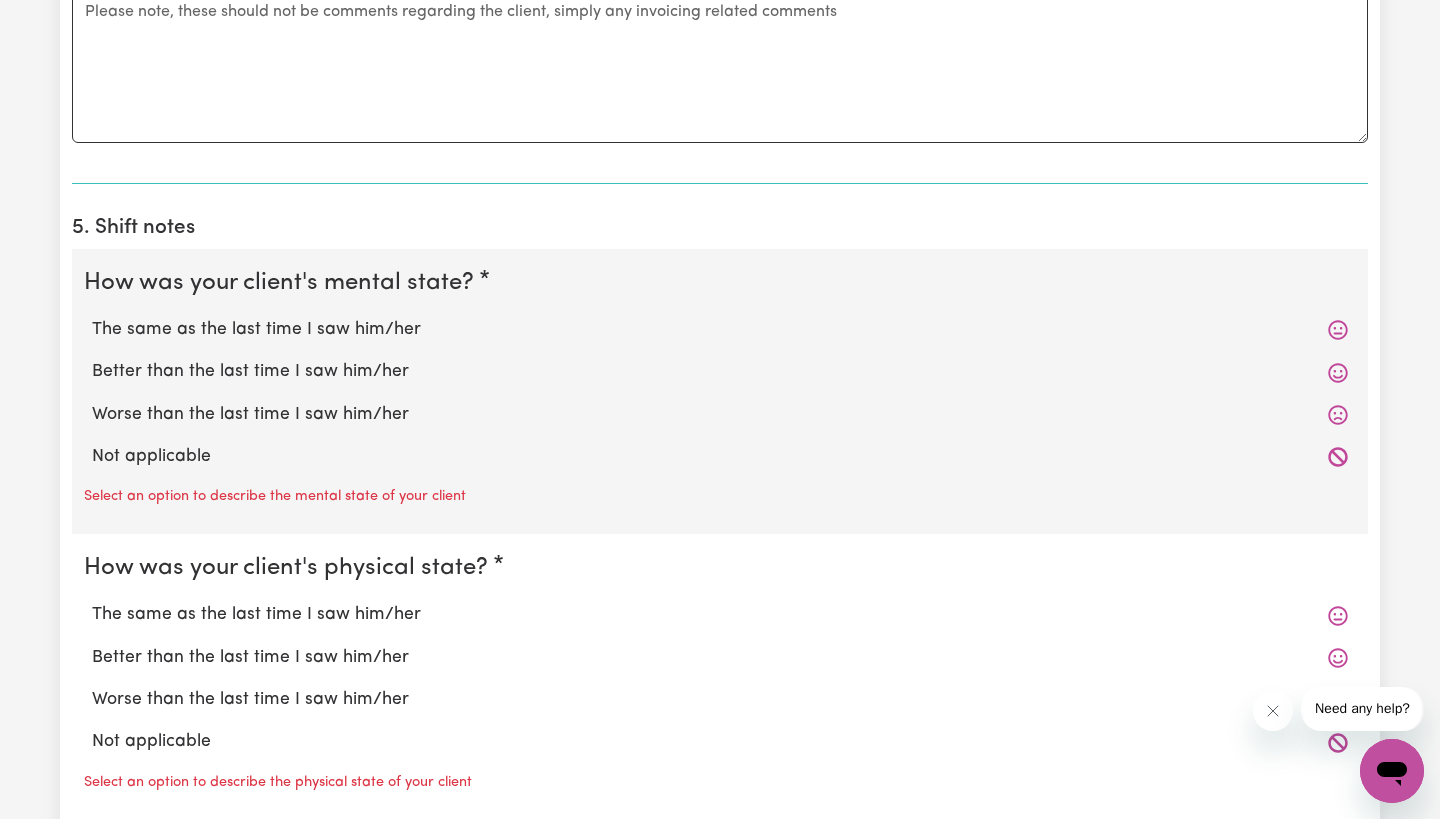 click on "The same as the last time I saw him/her" at bounding box center (720, 330) 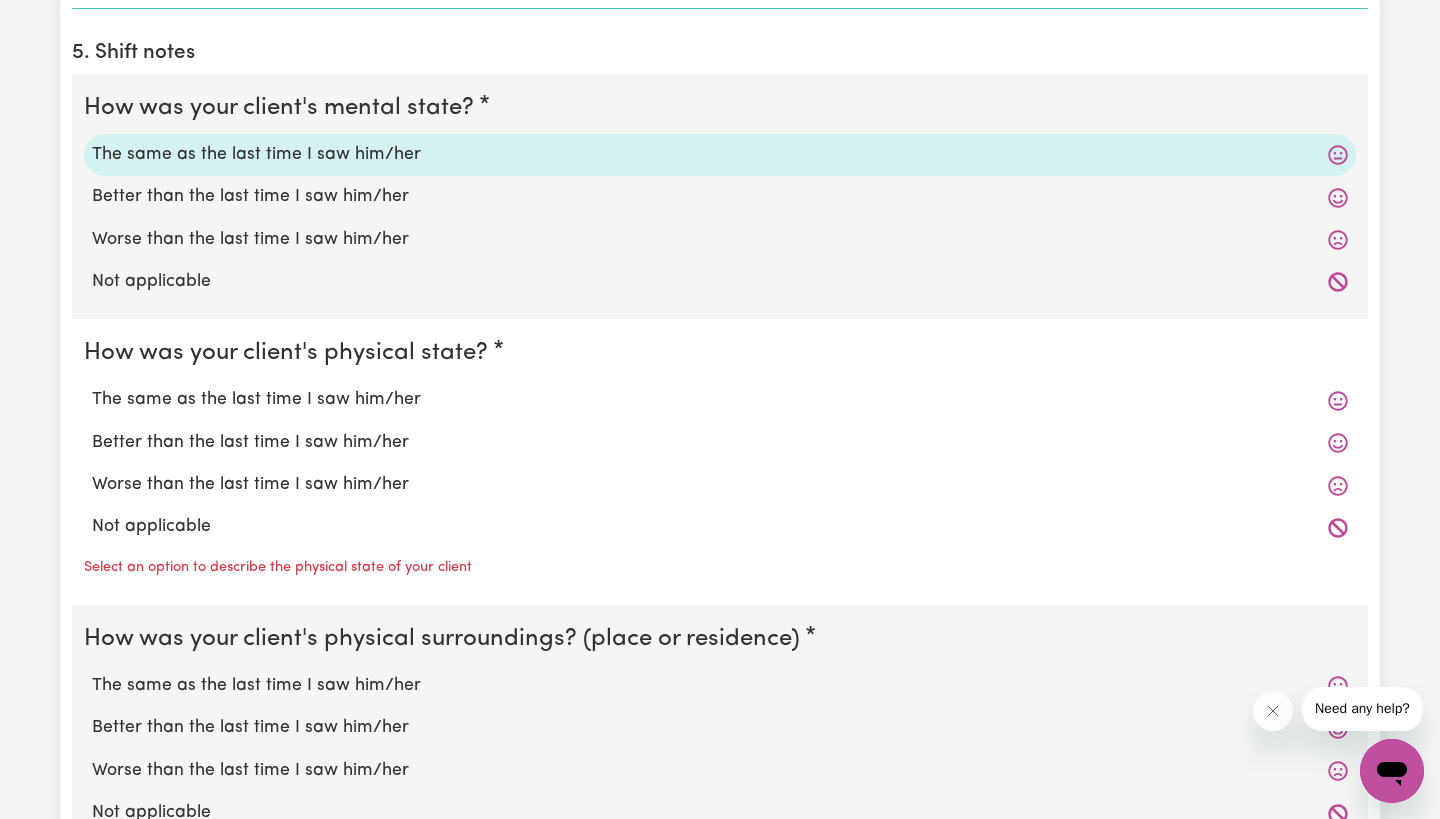 scroll, scrollTop: 1495, scrollLeft: 0, axis: vertical 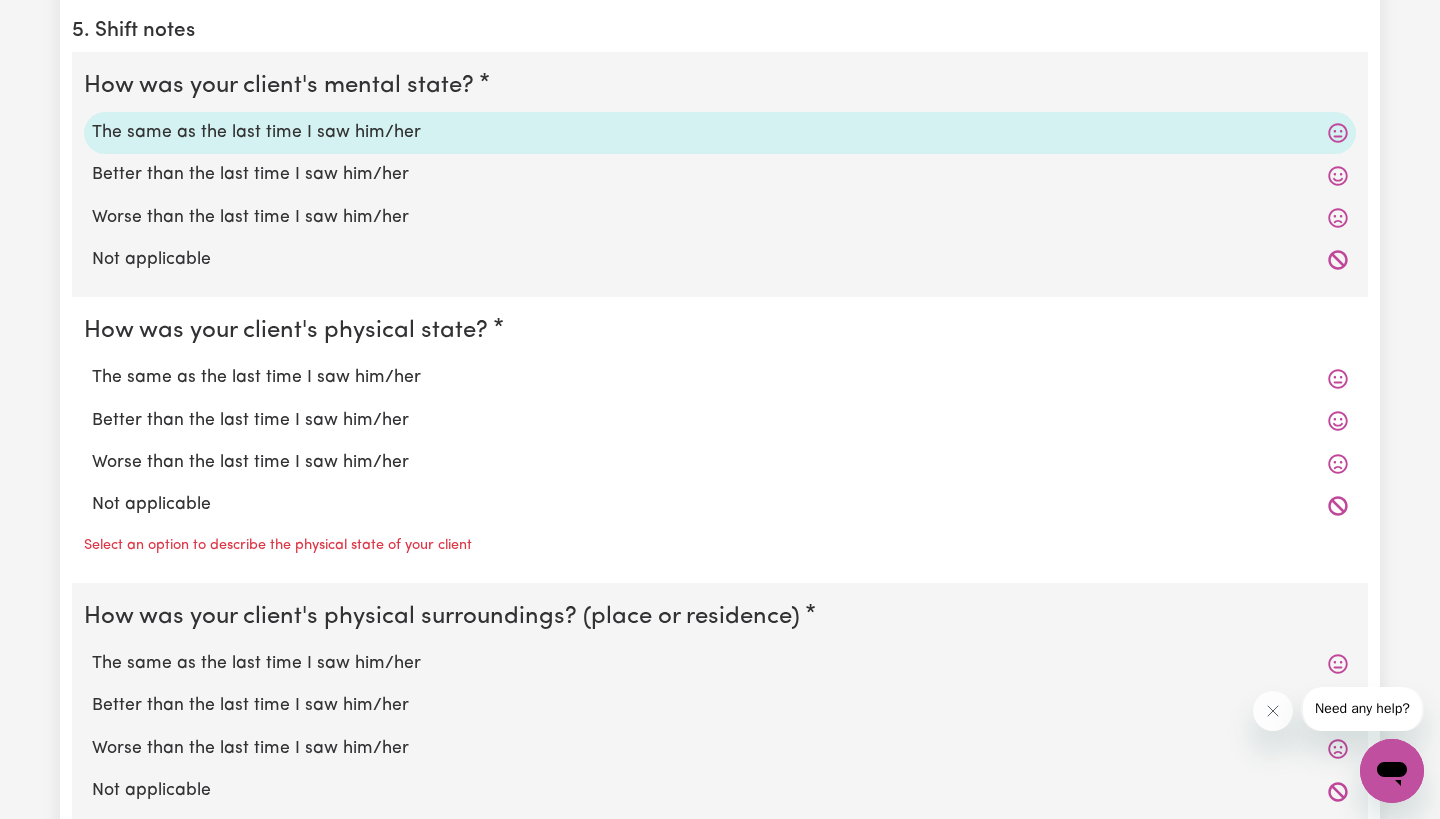 click on "The same as the last time I saw him/her" at bounding box center (720, 378) 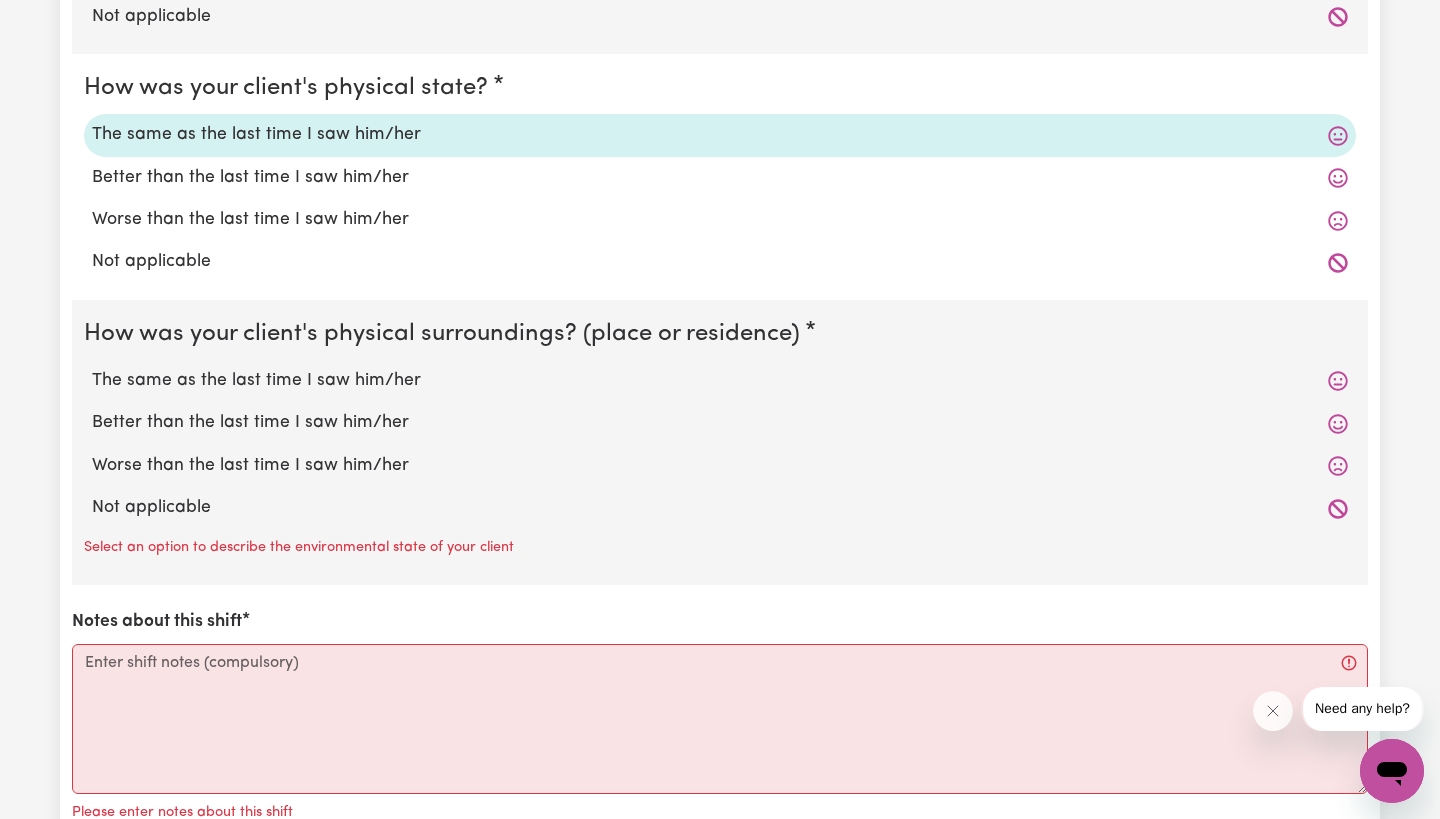 scroll, scrollTop: 1740, scrollLeft: 0, axis: vertical 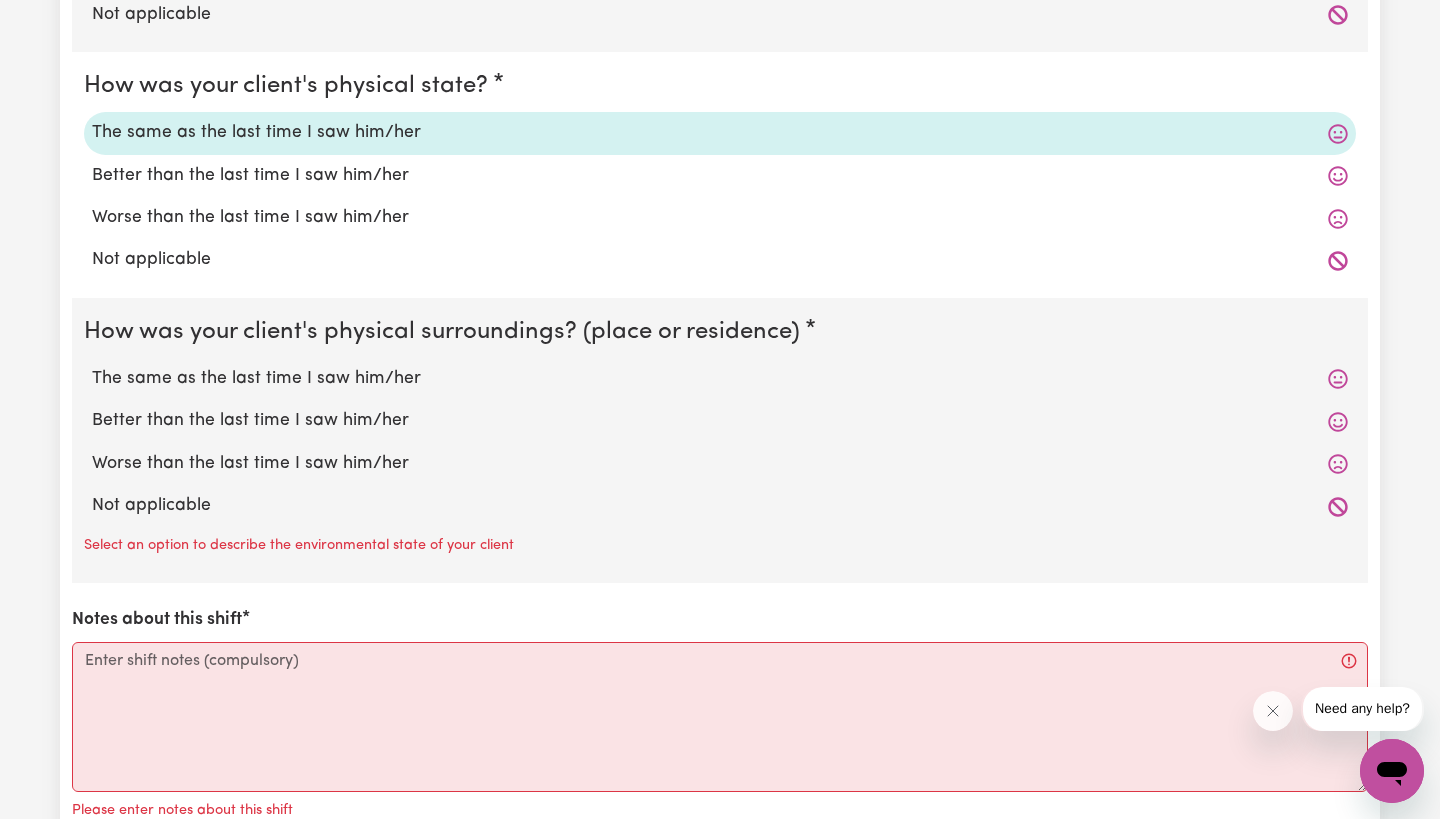 click on "The same as the last time I saw him/her" at bounding box center [720, 379] 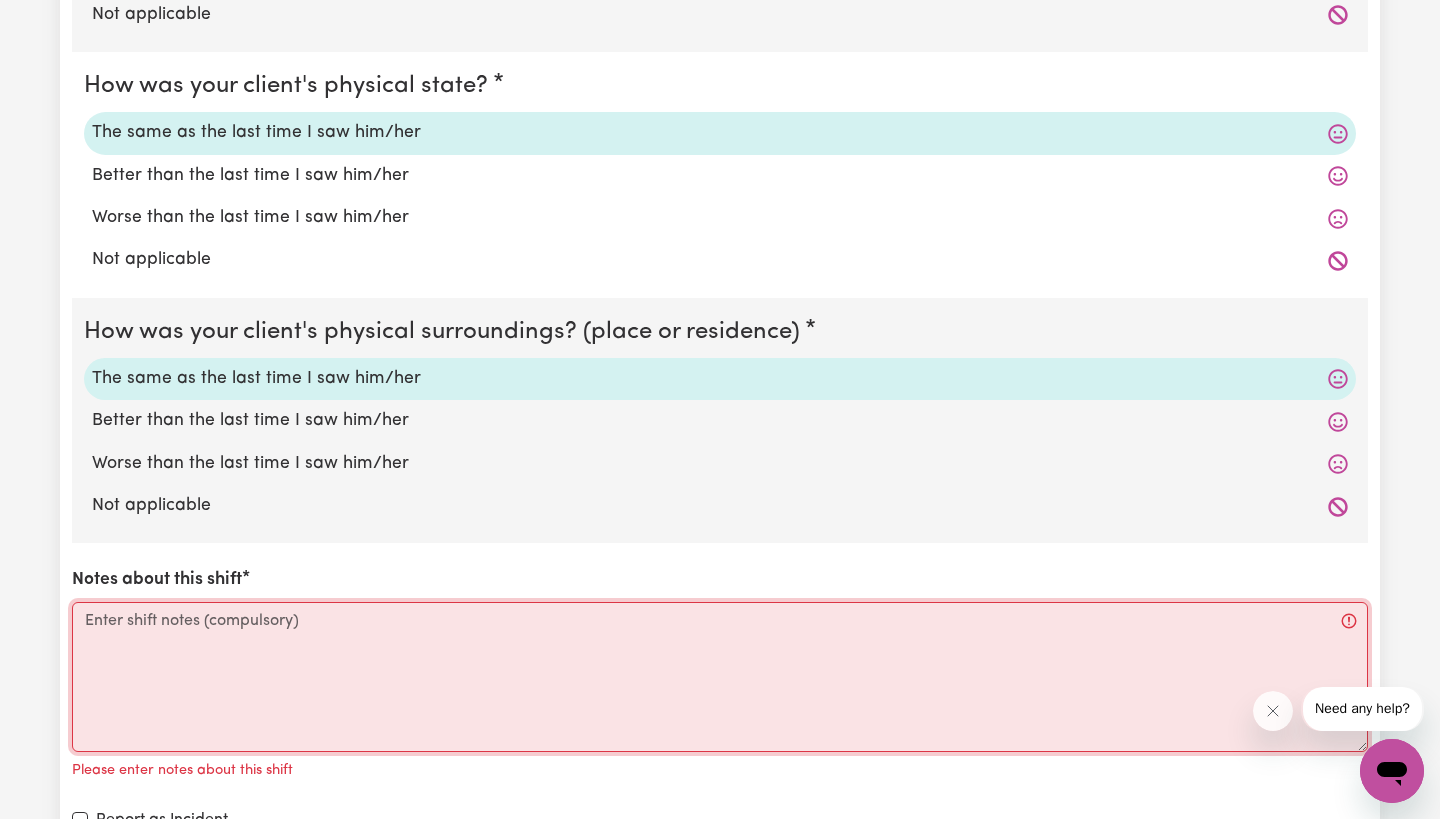 click on "Notes about this shift" at bounding box center [720, 677] 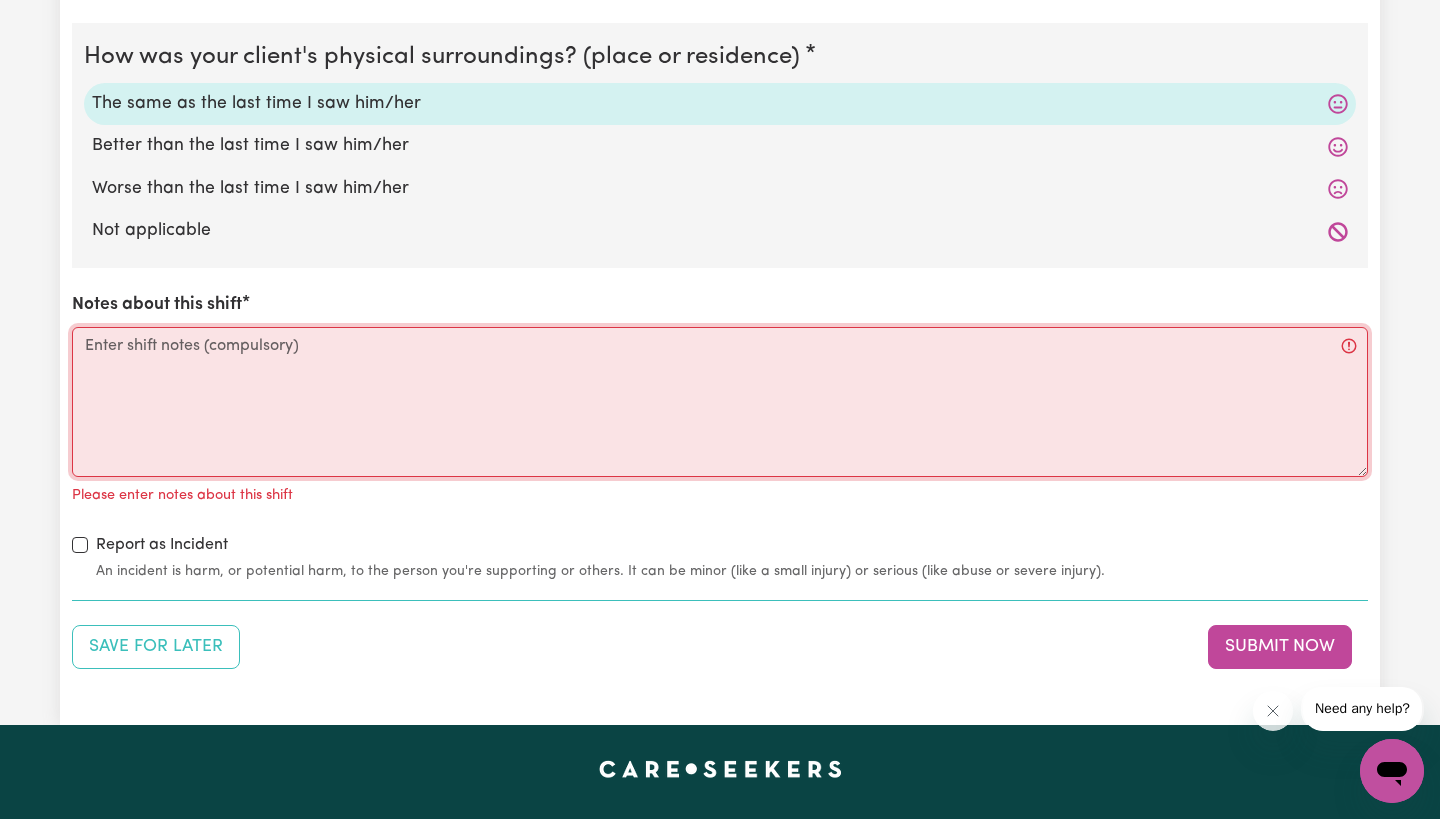 scroll, scrollTop: 2019, scrollLeft: 0, axis: vertical 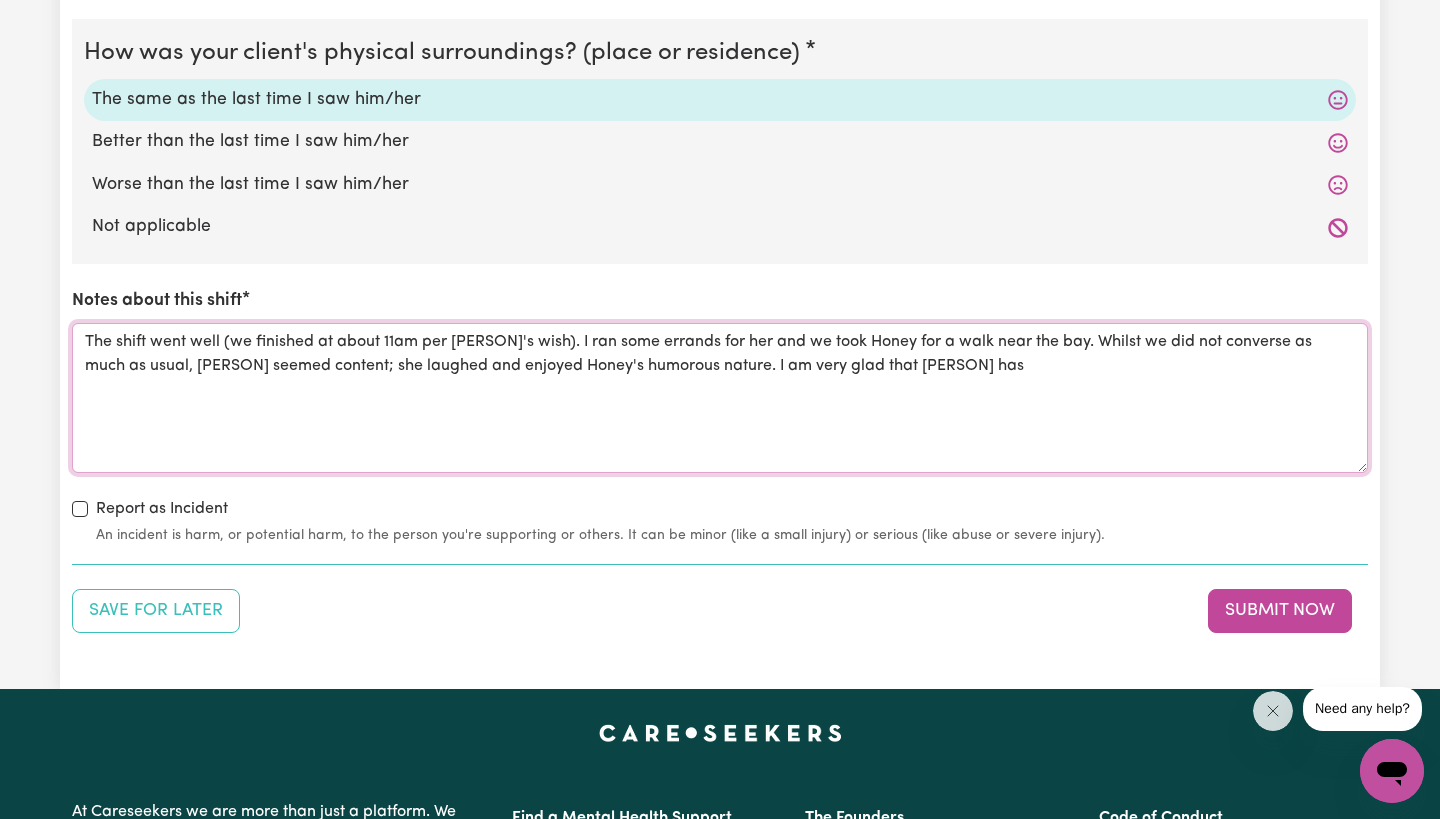 click on "The shift went well (we finished at about 11am per [PERSON]'s wish). I ran some errands for her and we took Honey for a walk near the bay. Whilst we did not converse as much as usual, [PERSON] seemed content; she laughed and enjoyed Honey's humorous nature. I am very glad that [PERSON] has" at bounding box center (720, 398) 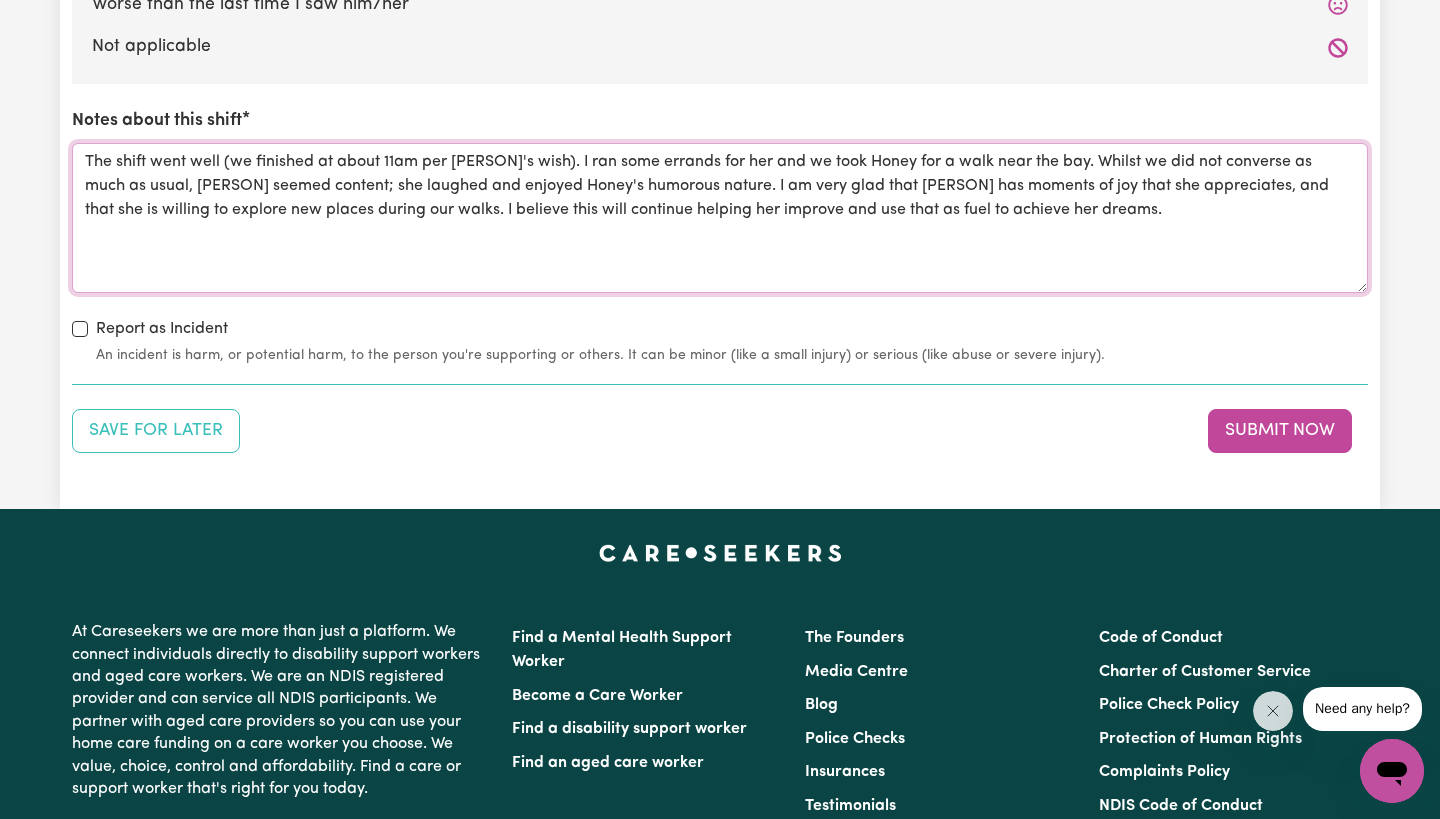 scroll, scrollTop: 2200, scrollLeft: 0, axis: vertical 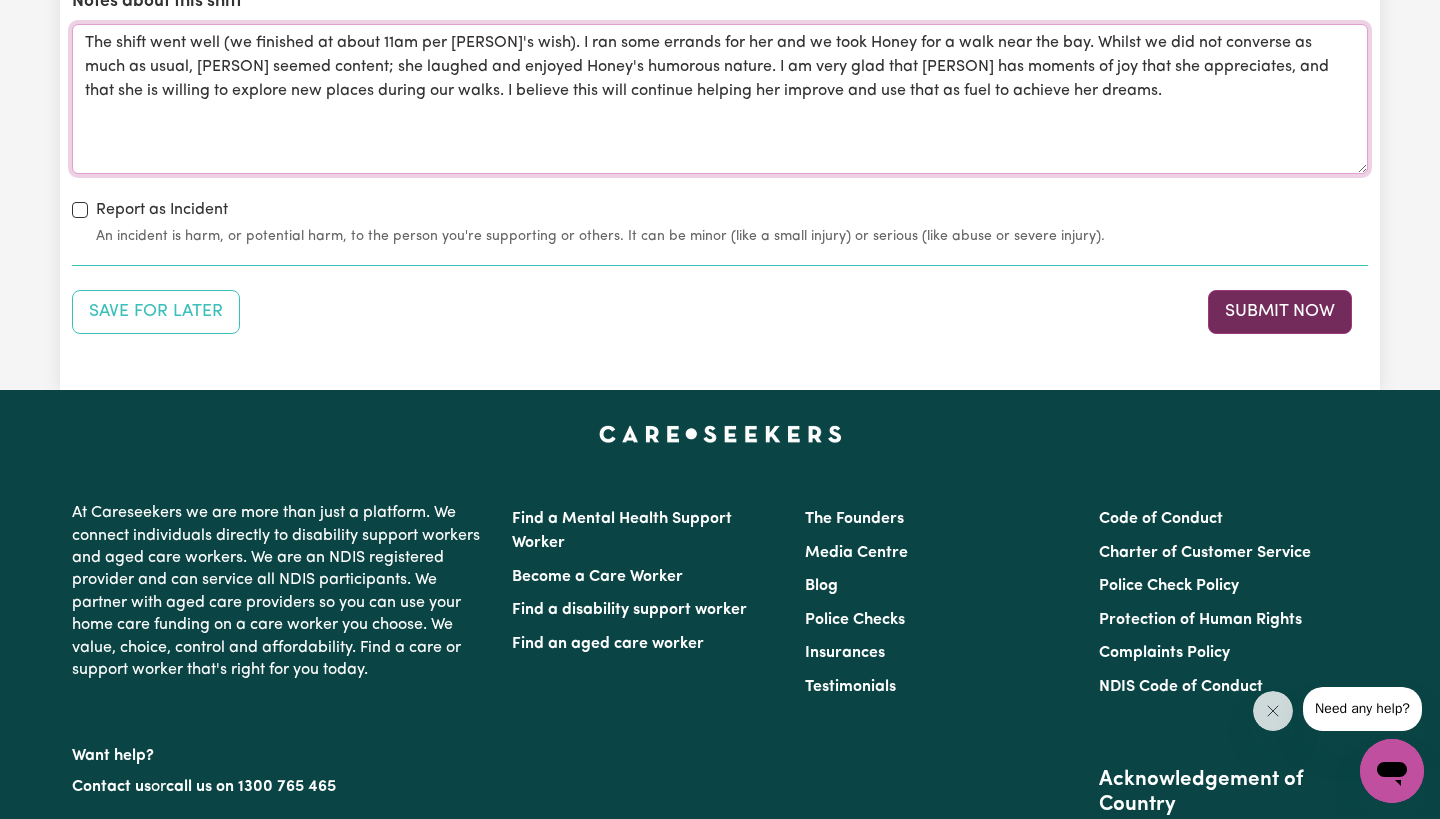 type on "The shift went well (we finished at about 11am per [PERSON]'s wish). I ran some errands for her and we took Honey for a walk near the bay. Whilst we did not converse as much as usual, [PERSON] seemed content; she laughed and enjoyed Honey's humorous nature. I am very glad that [PERSON] has moments of joy that she appreciates, and that she is willing to explore new places during our walks. I believe this will continue helping her improve and use that as fuel to achieve her dreams." 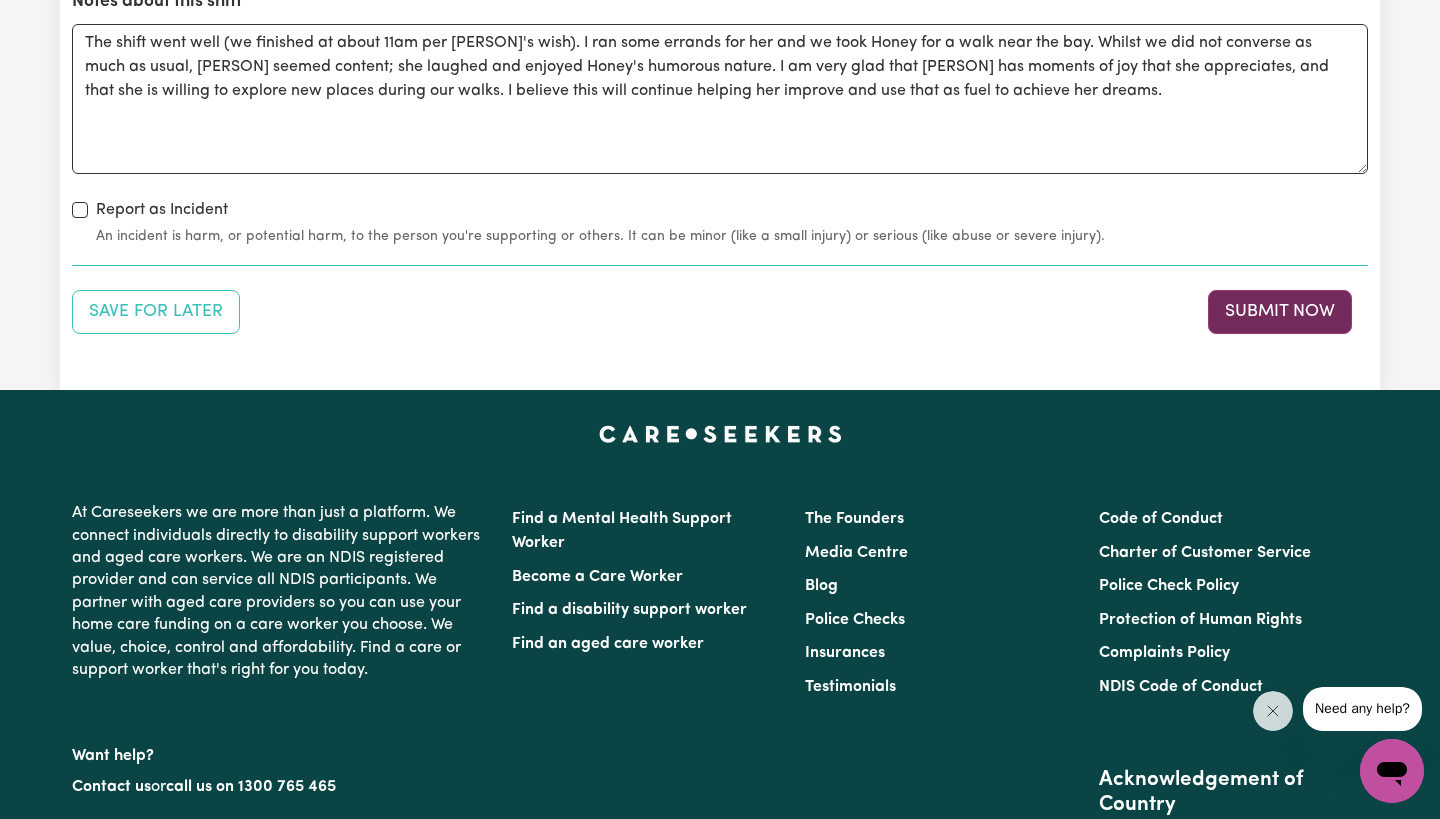 click on "Submit Now" at bounding box center [1280, 312] 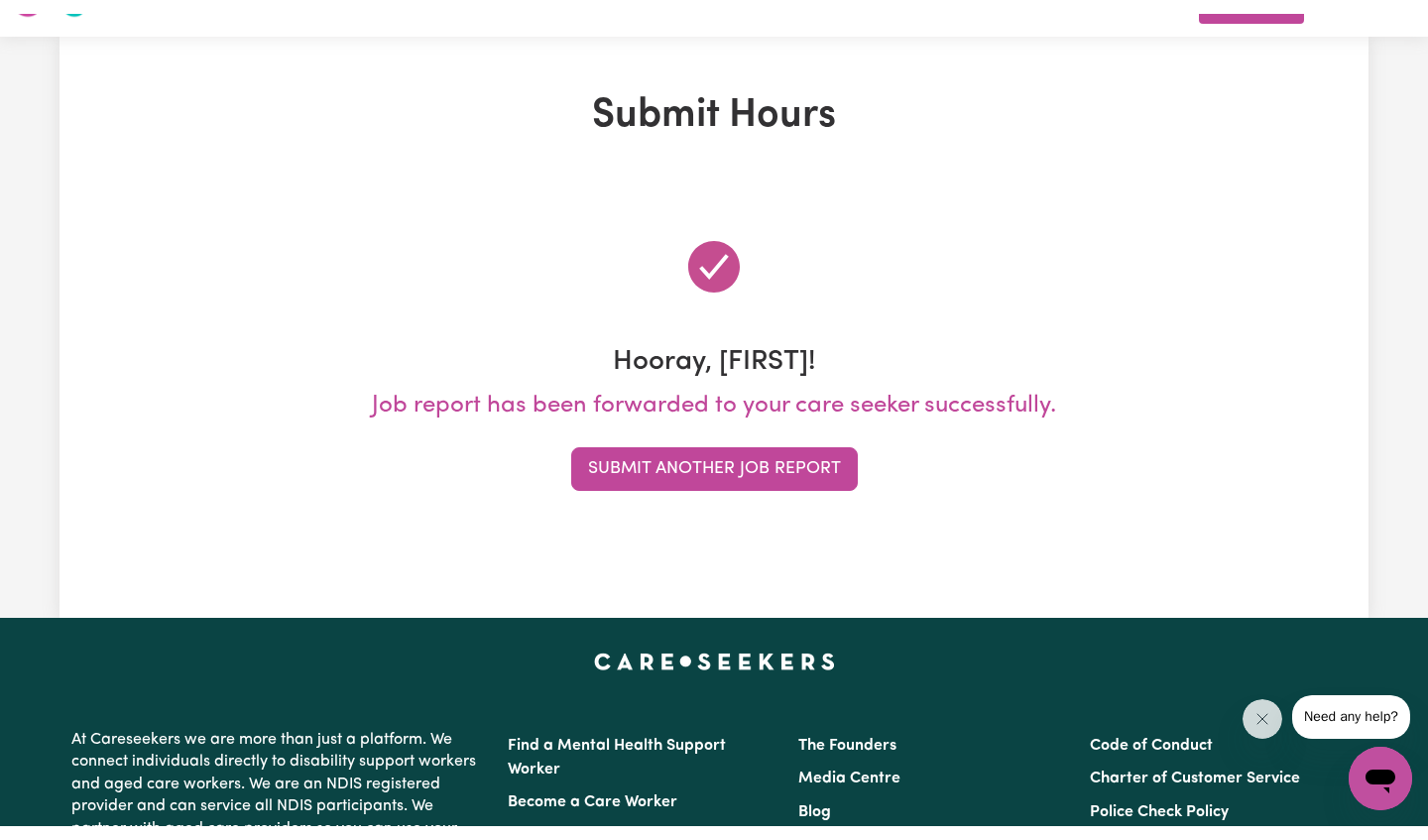 scroll, scrollTop: 0, scrollLeft: 0, axis: both 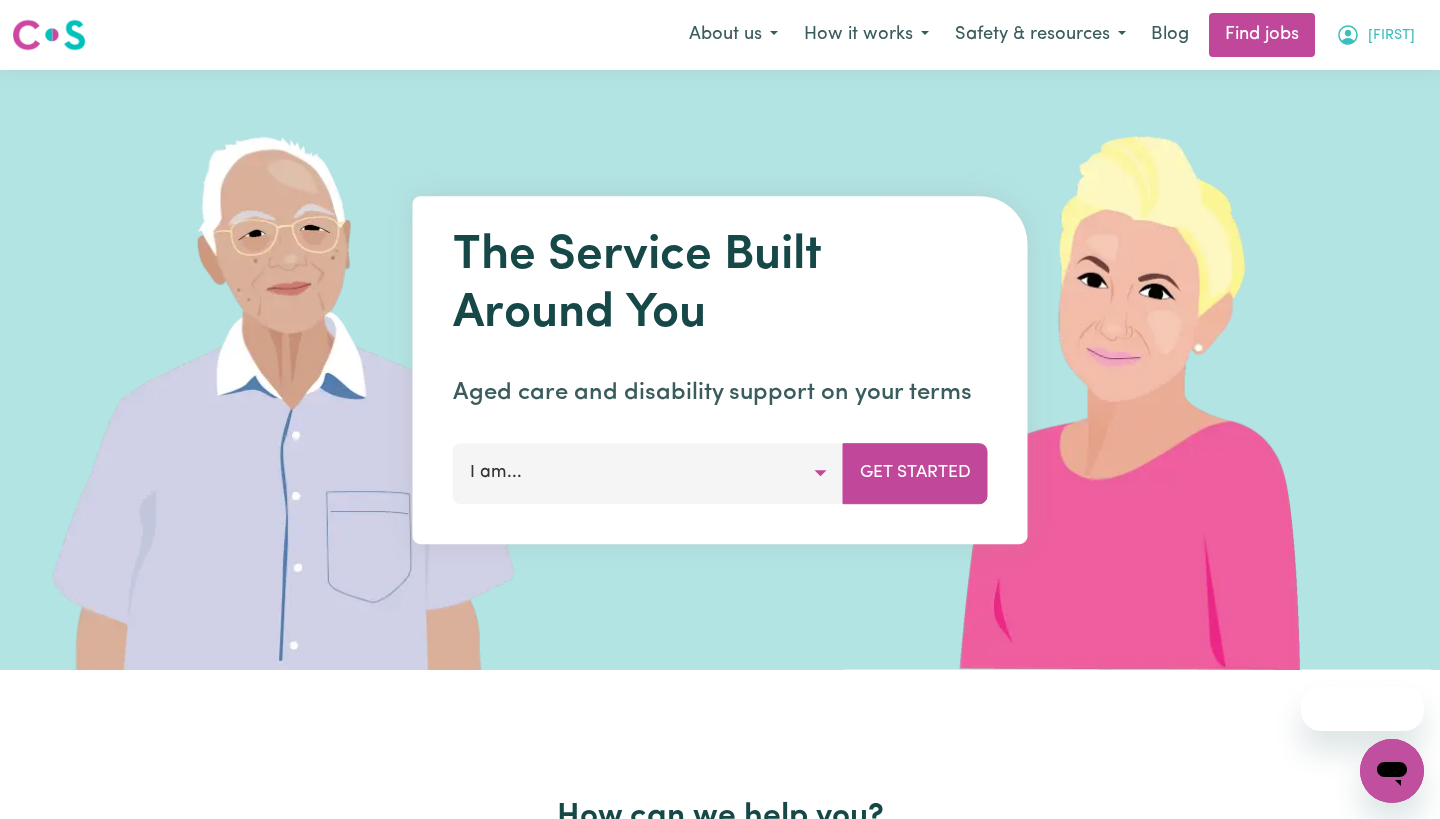 click on "[FIRST]" at bounding box center [1391, 36] 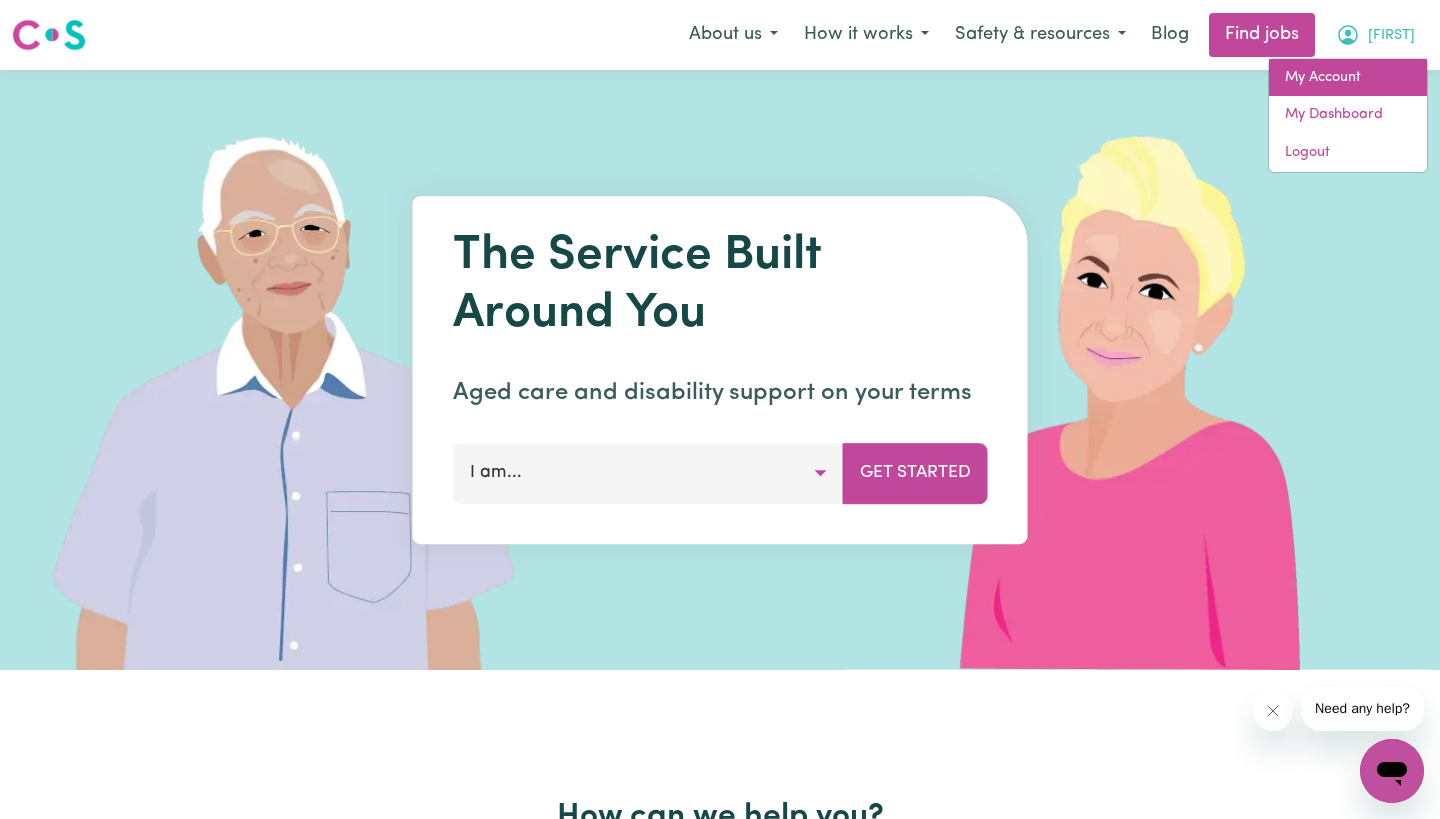click on "My Account" at bounding box center [1348, 78] 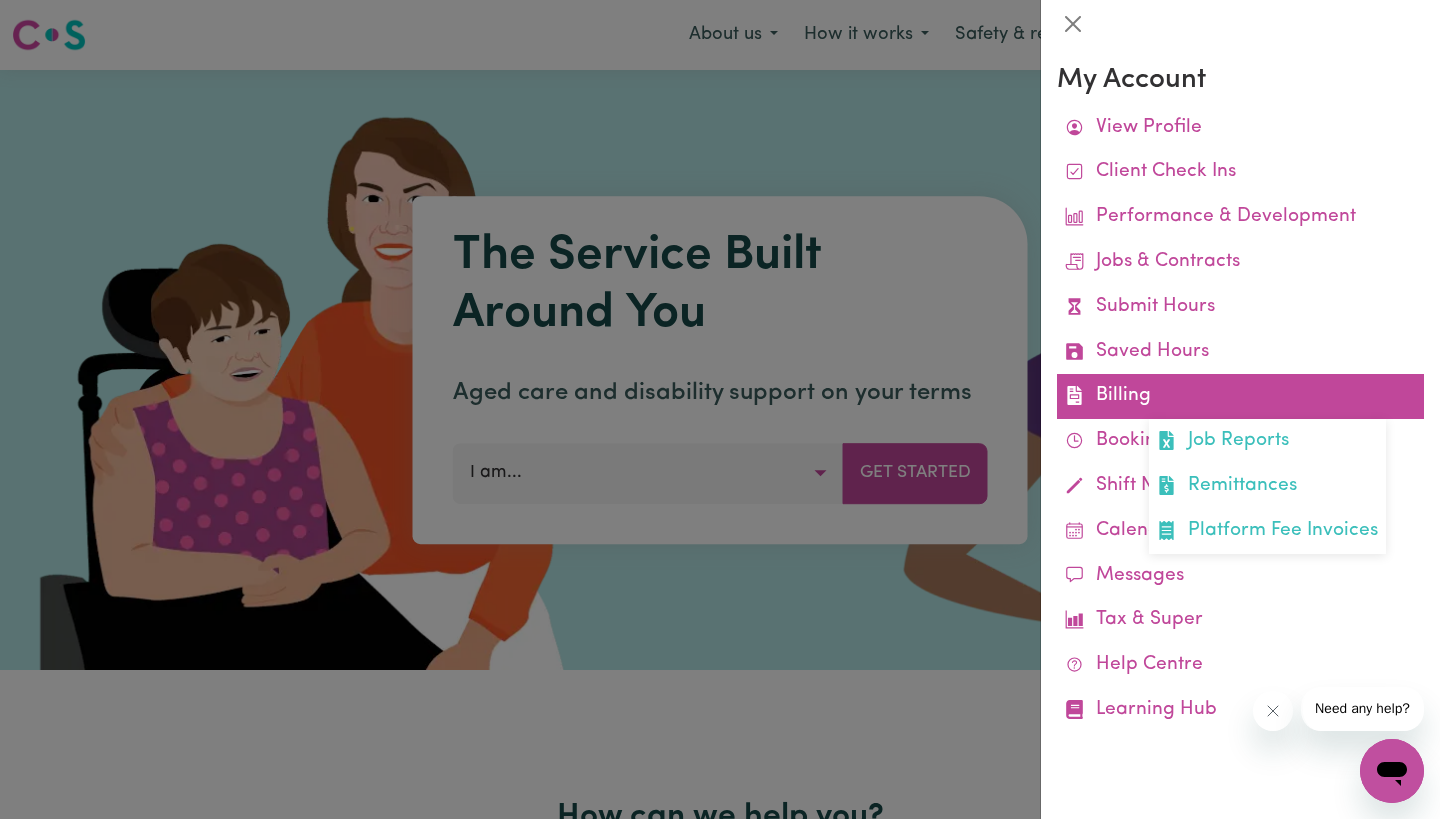 click on "Billing Job Reports Remittances Platform Fee Invoices" at bounding box center (1240, 396) 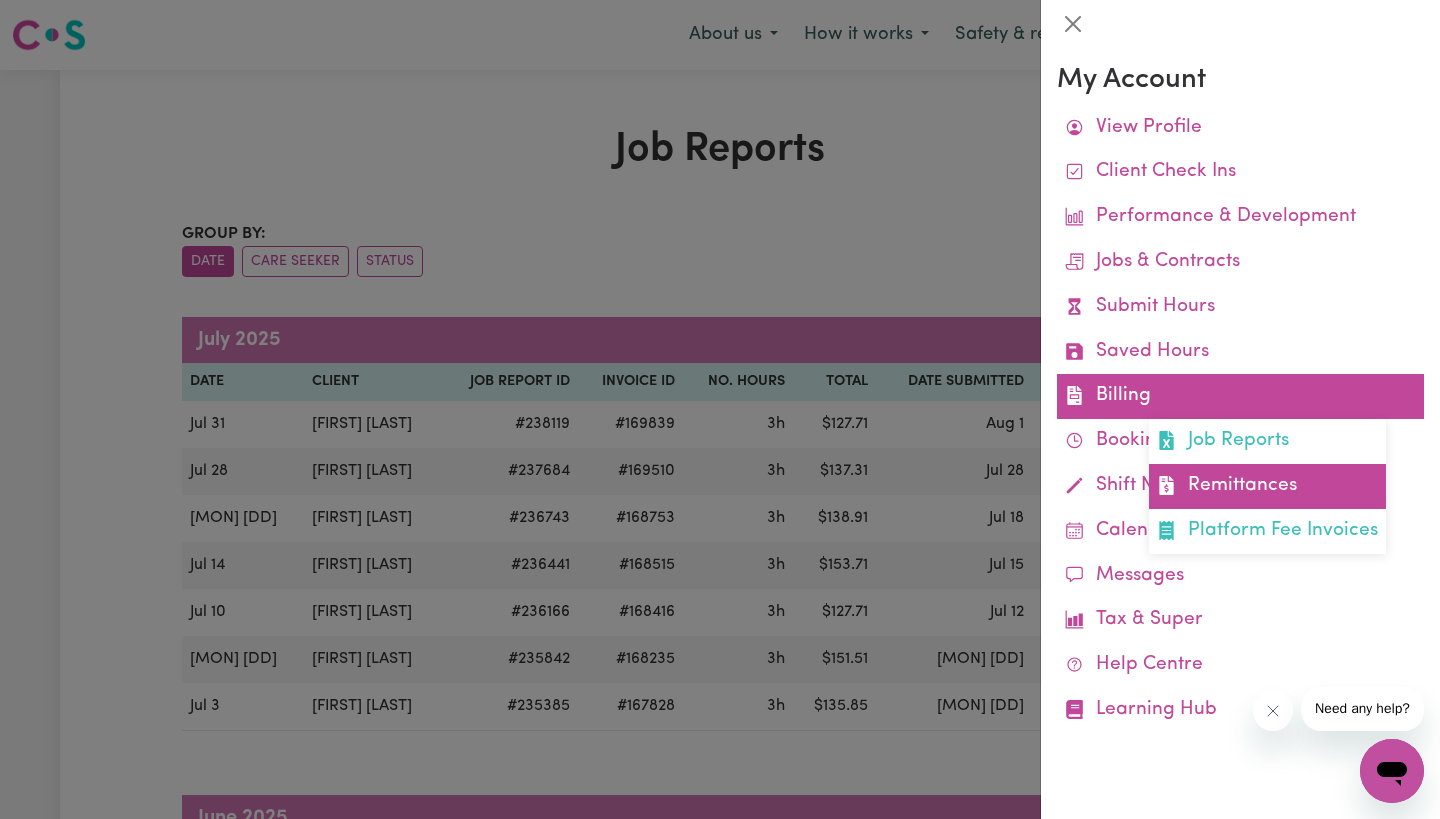 click on "Remittances" at bounding box center [1267, 486] 